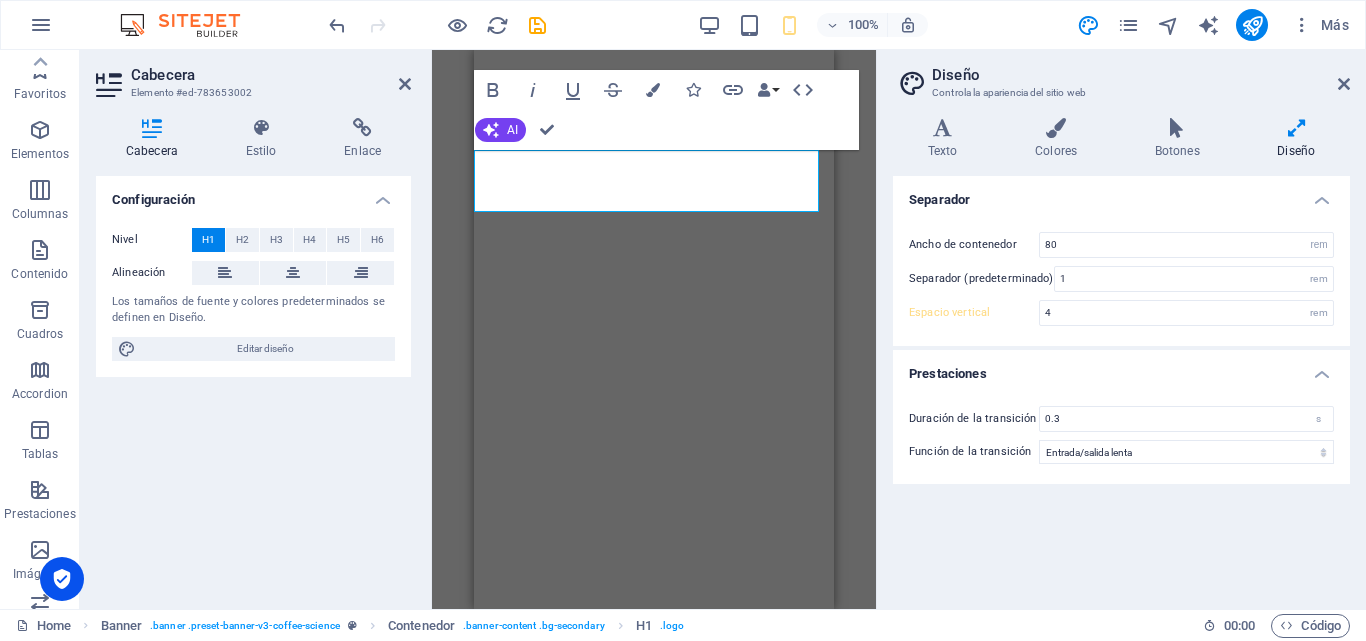 select on "rem" 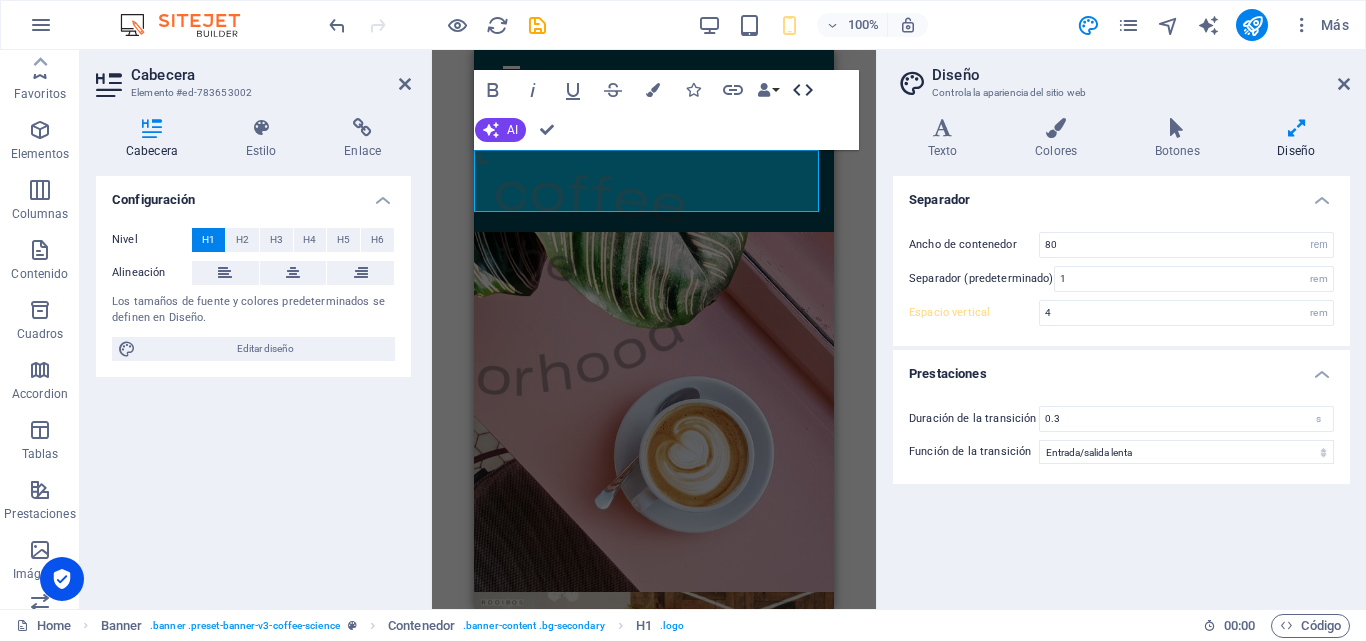 scroll, scrollTop: 0, scrollLeft: 0, axis: both 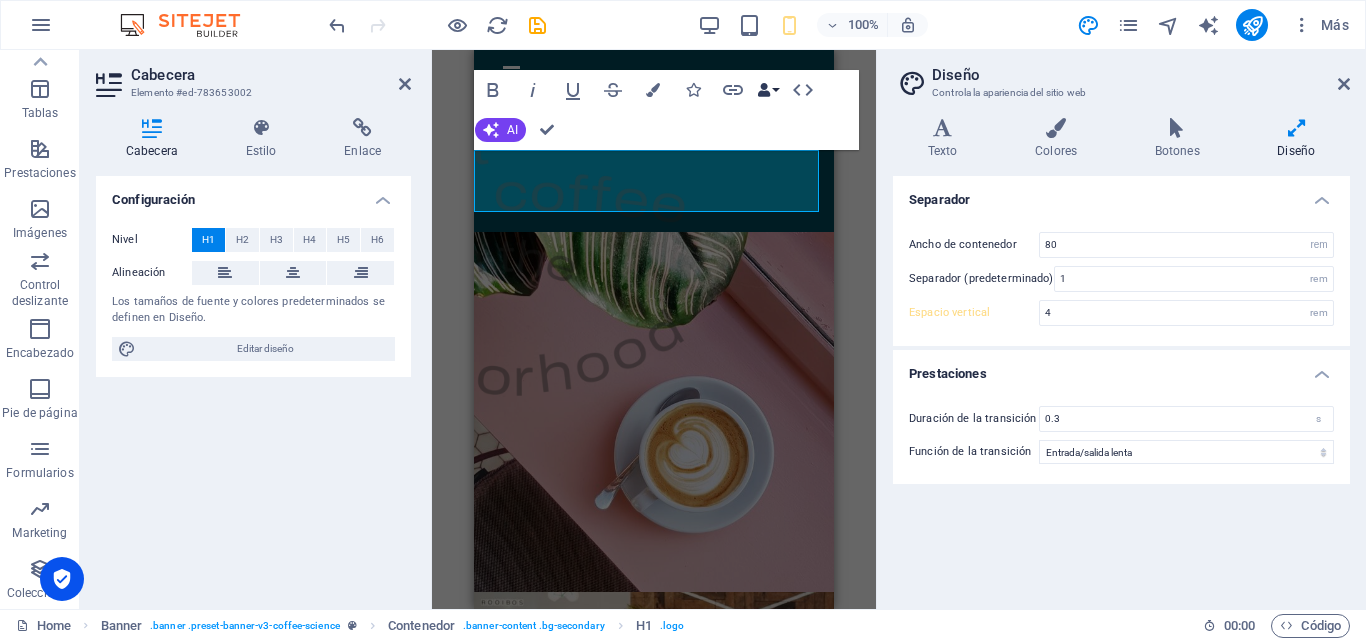 click at bounding box center [764, 90] 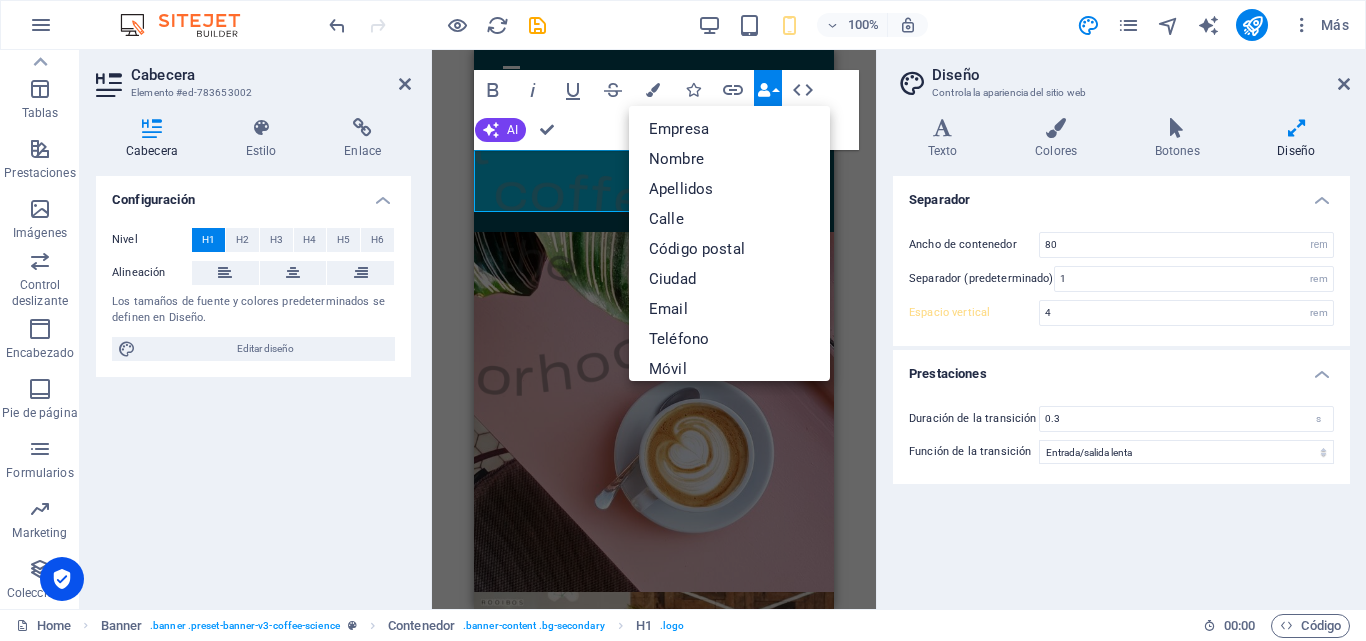 click on "Cabecera Estilo Enlace Configuración Nivel H1 H2 H3 H4 H5 H6 Alineación Los tamaños de fuente y colores predeterminados se definen en Diseño. Editar diseño Banner Element Diseño La forma en la que este elemento se expande en la disposición (Flexbox). Tamaño Predeterminado automático px % 1/1 1/2 1/3 1/4 1/5 1/6 1/7 1/8 1/9 1/10 Crecer Reducir Comprar Disposición de contenedor Visible Visible Opacidad 100 % Desbordamiento Espaciado Margen Predeterminado automático px % rem vw vh Personalizado Personalizado automático px % rem vw vh automático px % rem vw vh automático px % rem vw vh automático px % rem vw vh Espaciado Predeterminado px rem % vh vw Personalizado Personalizado px rem % vh vw px rem % vh vw px rem % vh vw px rem % vh vw Borde Estilo              - Ancho 1 automático px rem % vh vw Personalizado Personalizado 1 automático px rem % vh vw 1 automático px rem % vh vw 1 automático px rem % vh vw 1 automático px rem % vh vw  - Color Esquinas redondeadas Predeterminado px %" at bounding box center (253, 355) 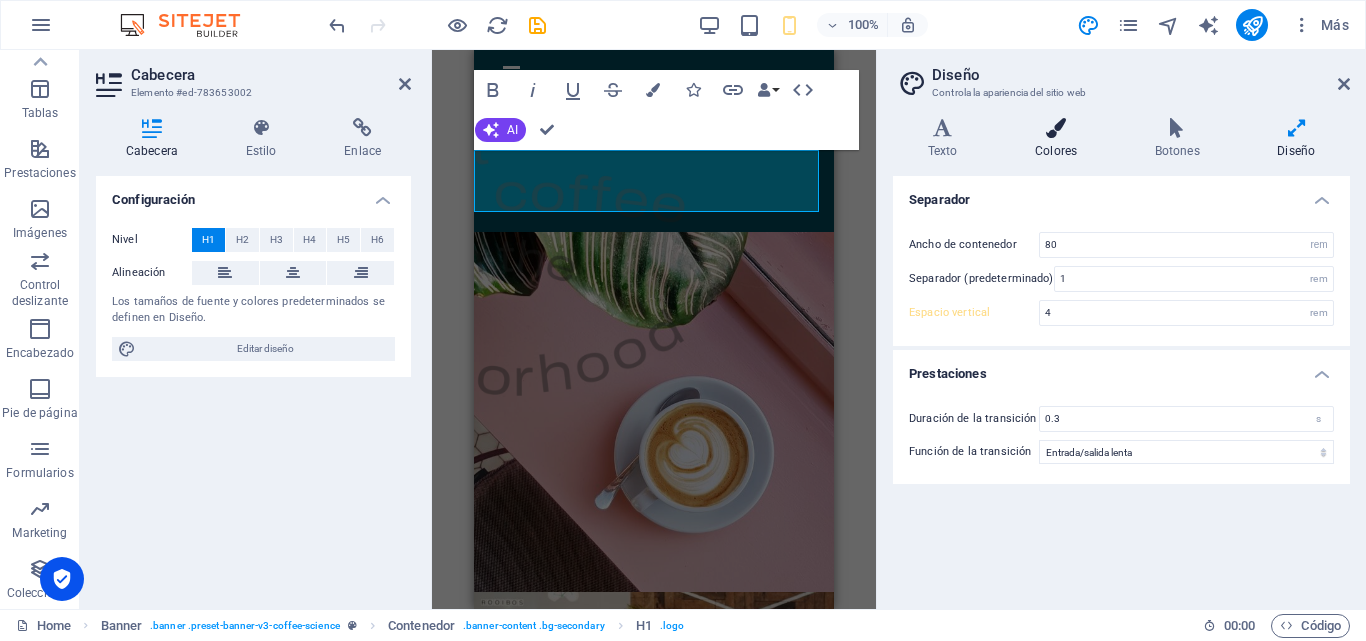 click at bounding box center [1056, 128] 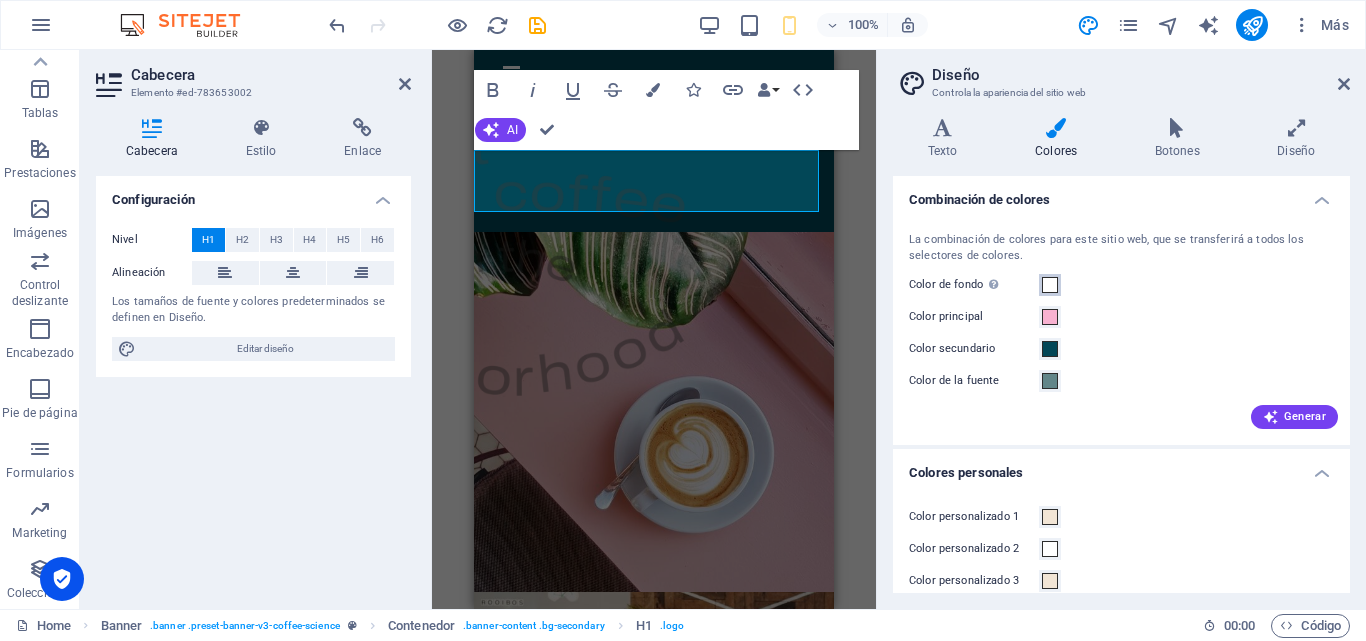 click at bounding box center [1050, 285] 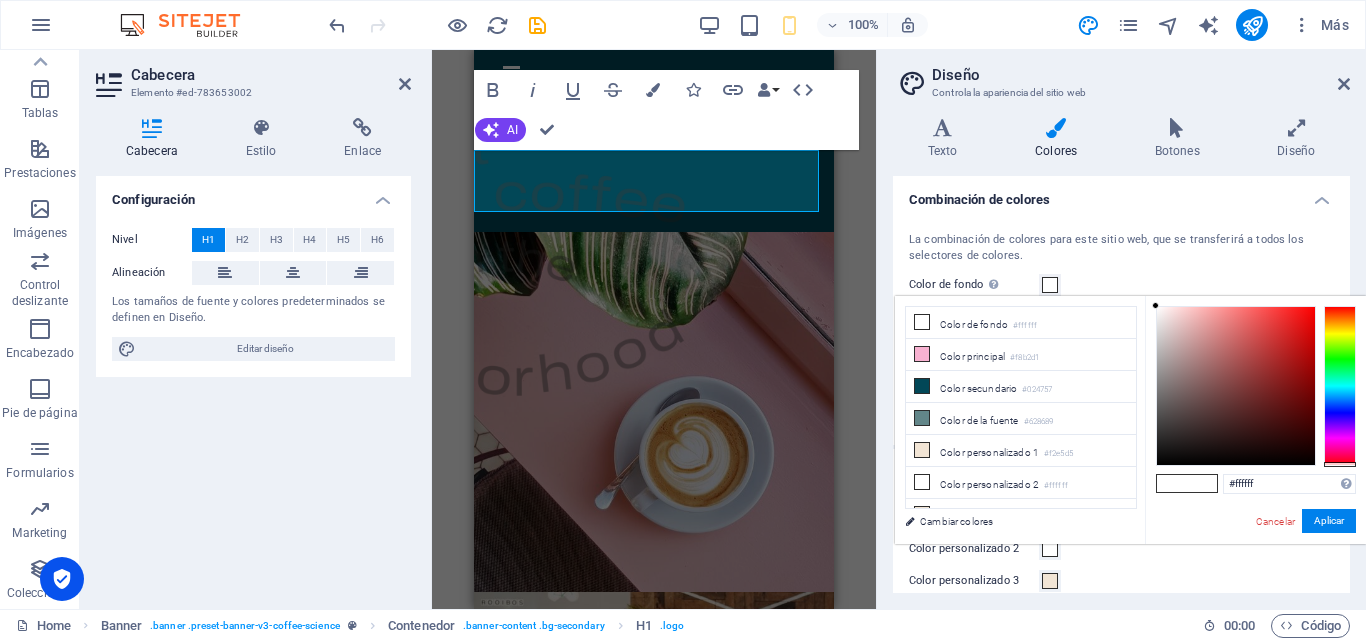 click on "Color de fondo Solo visible si no se encuentra cubierto por otros fondos." at bounding box center (1121, 285) 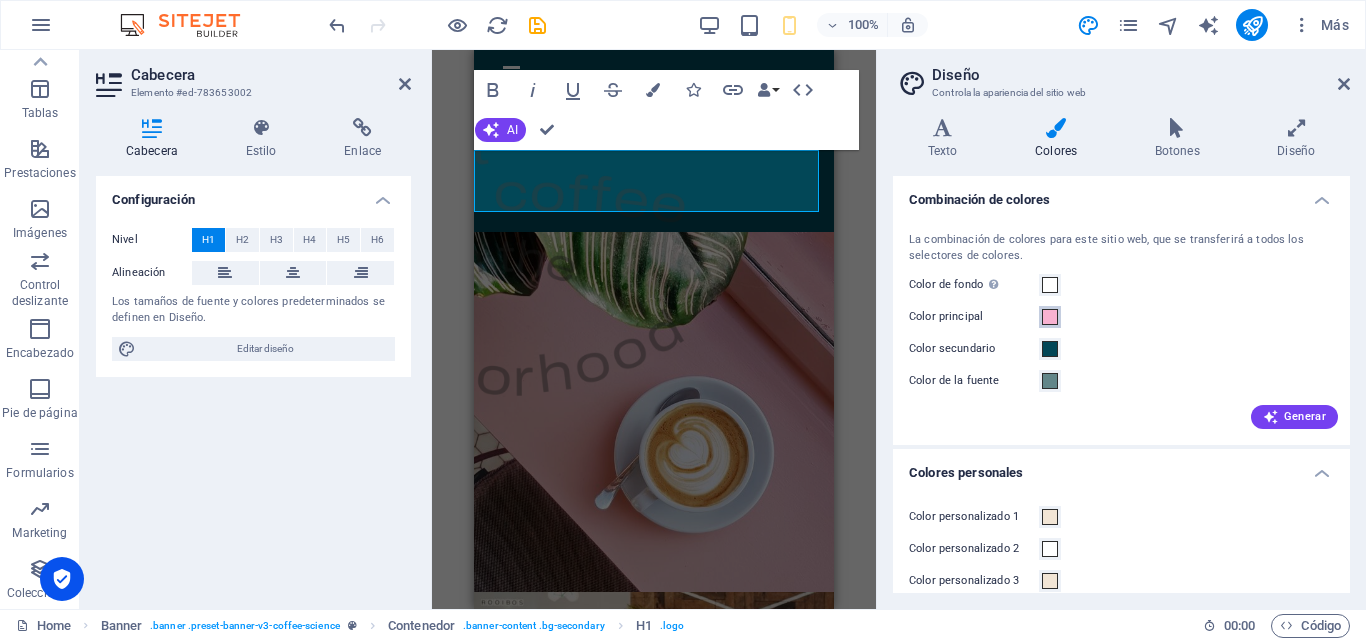 click at bounding box center [1050, 317] 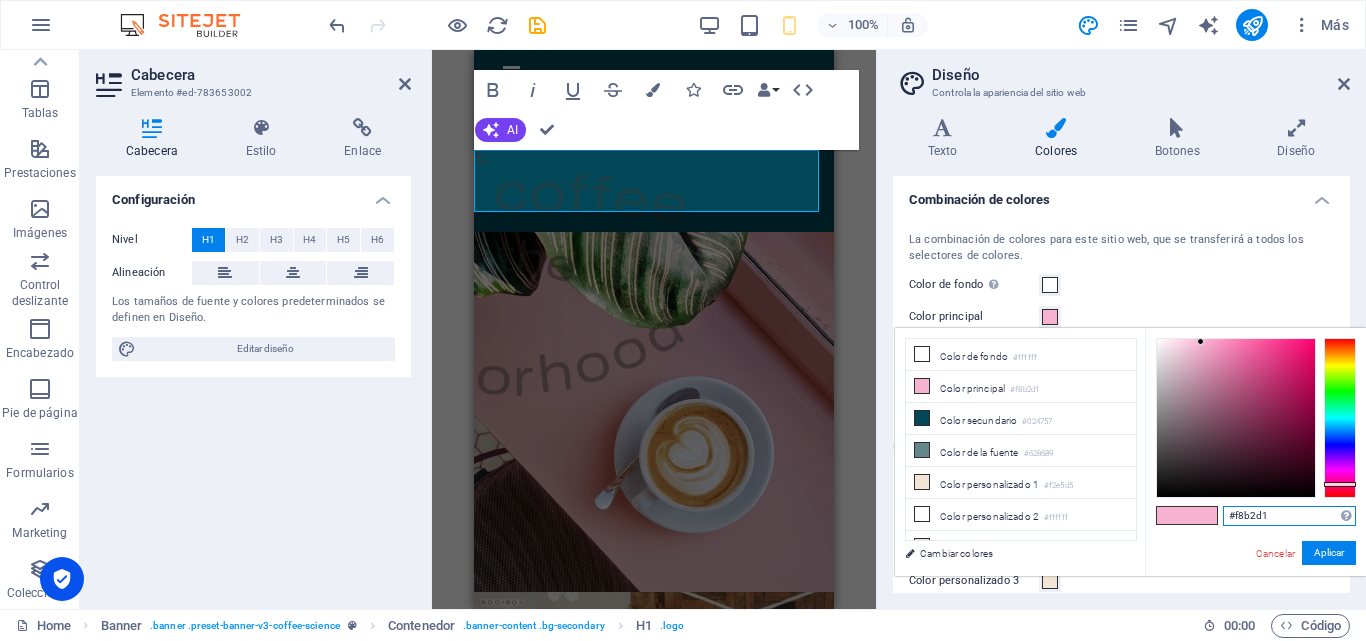 drag, startPoint x: 1278, startPoint y: 516, endPoint x: 1235, endPoint y: 522, distance: 43.416588 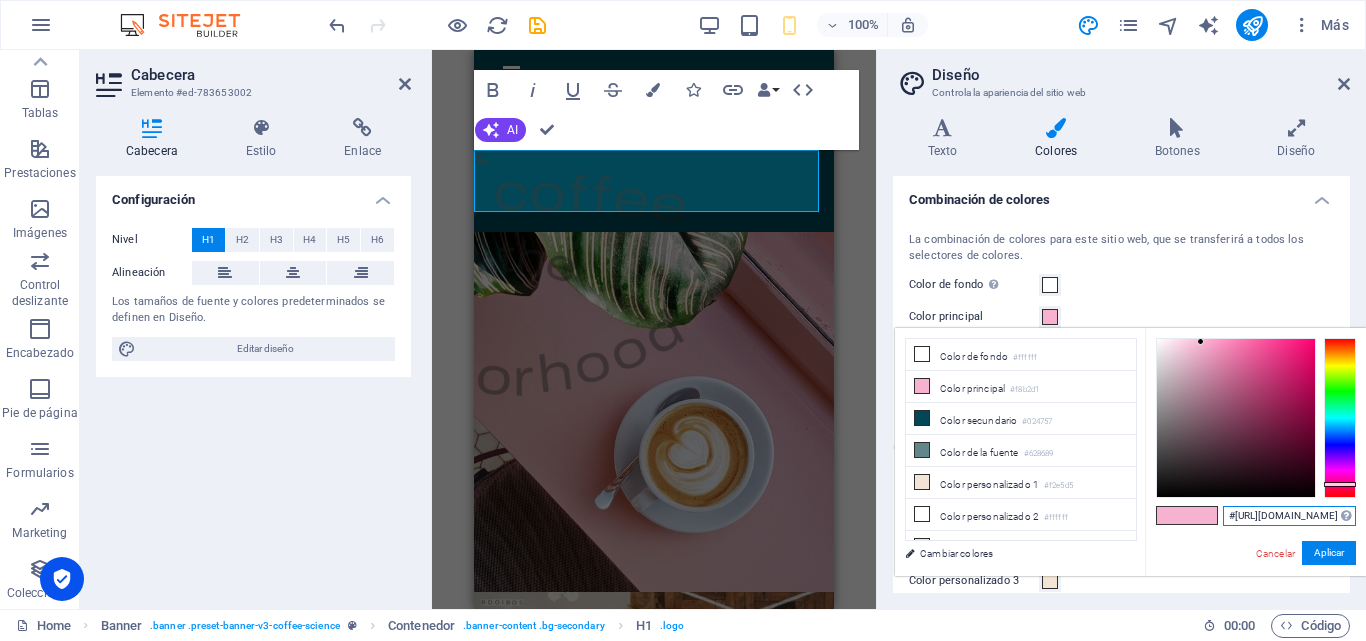 scroll, scrollTop: 0, scrollLeft: 34, axis: horizontal 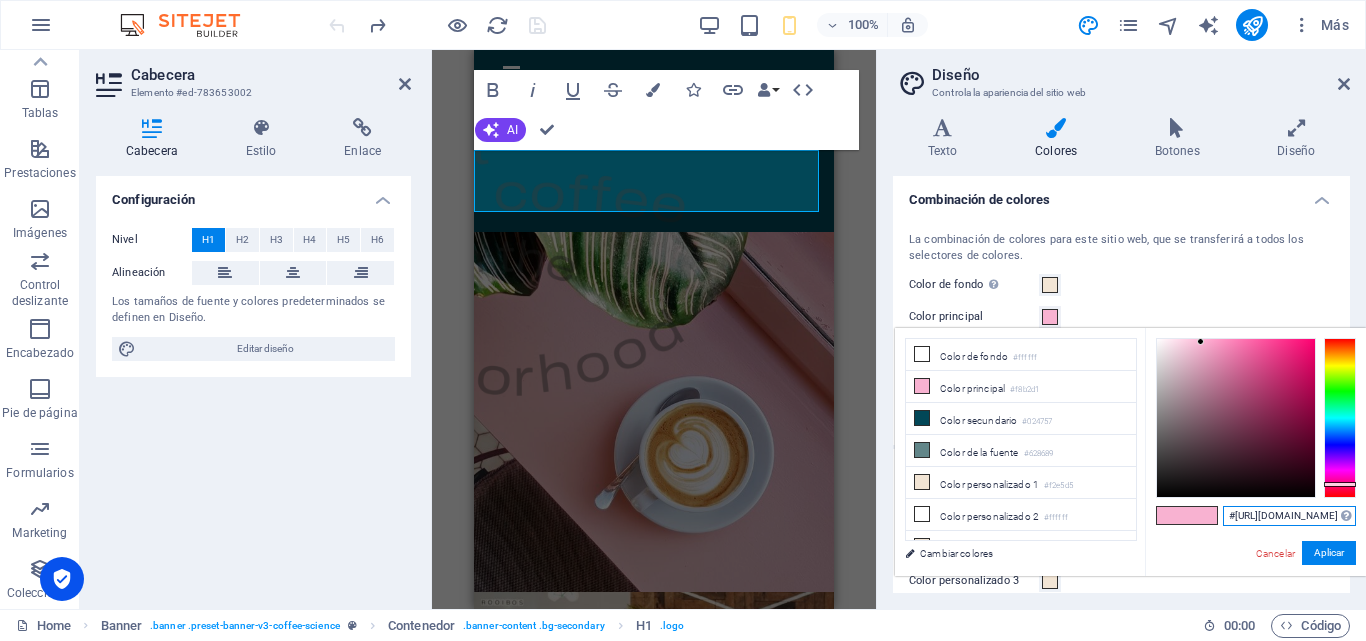 type on "#f8b2d1" 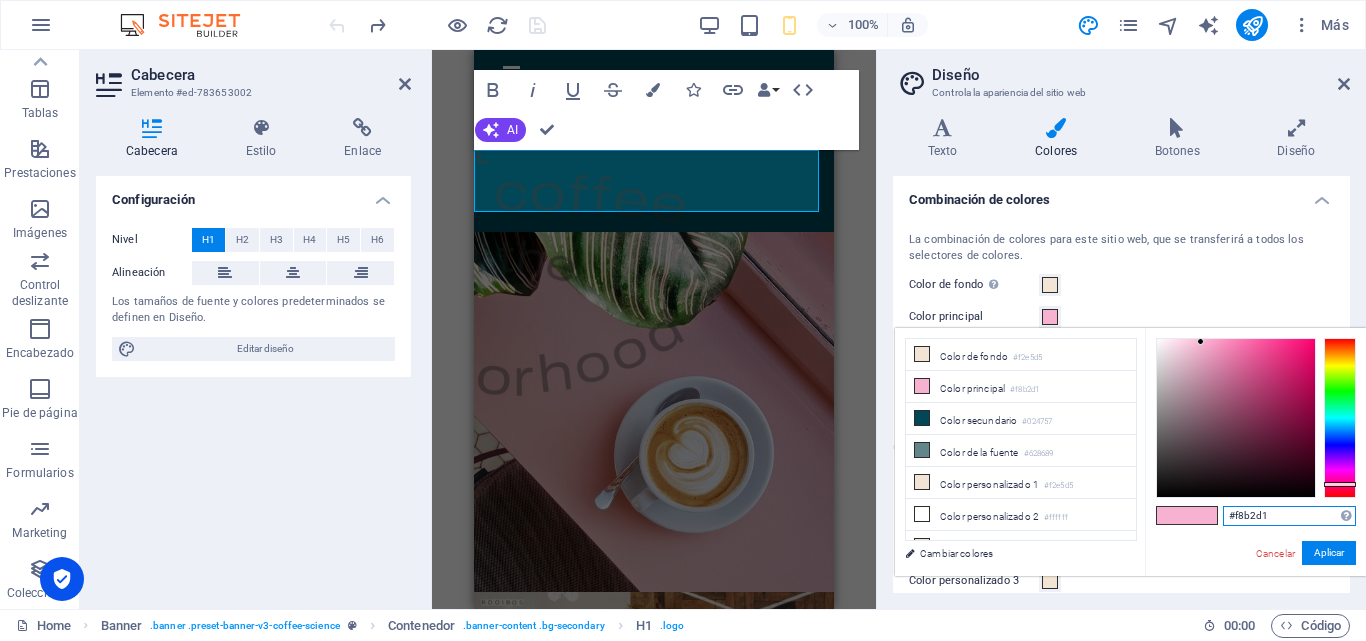 scroll, scrollTop: 0, scrollLeft: 0, axis: both 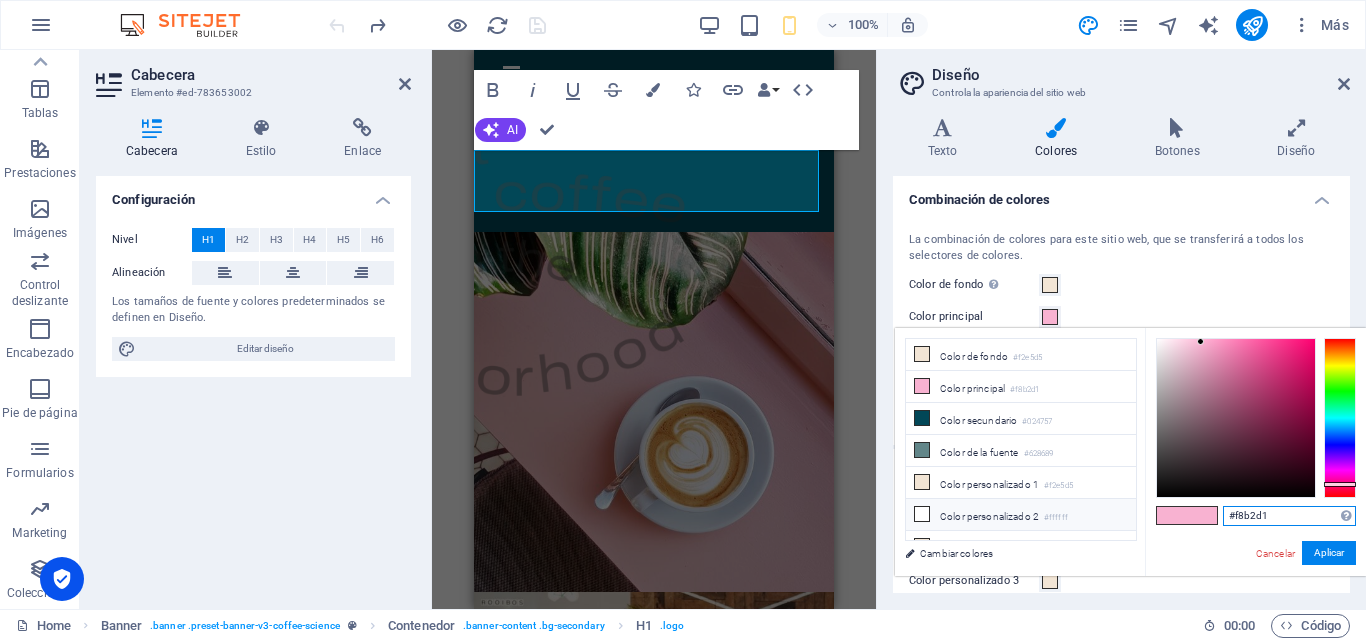 drag, startPoint x: 1303, startPoint y: 515, endPoint x: 1018, endPoint y: 497, distance: 285.56784 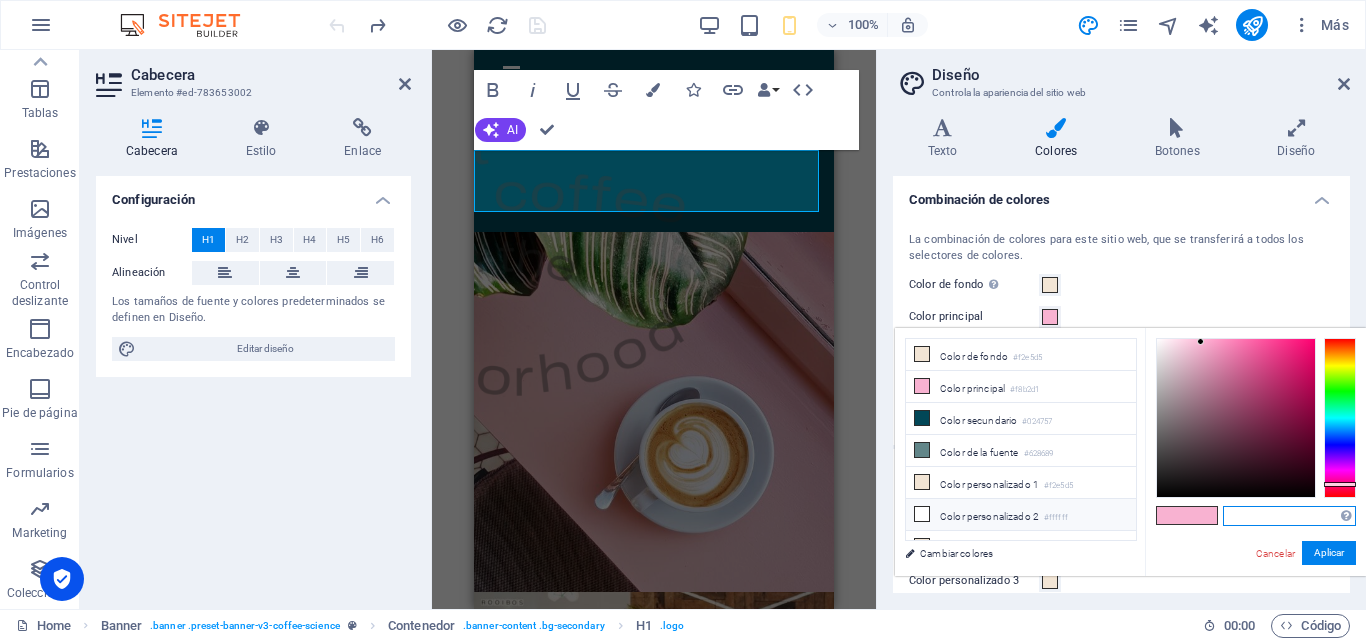 paste on "#[DATE]" 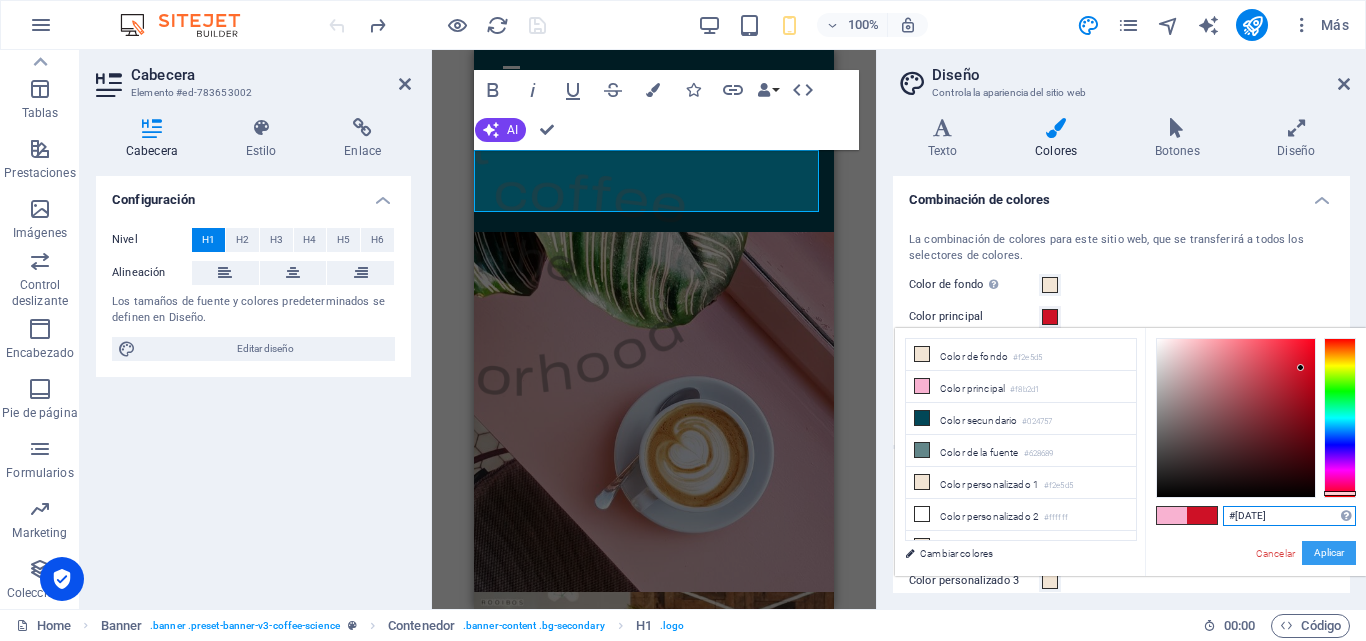 type on "#[DATE]" 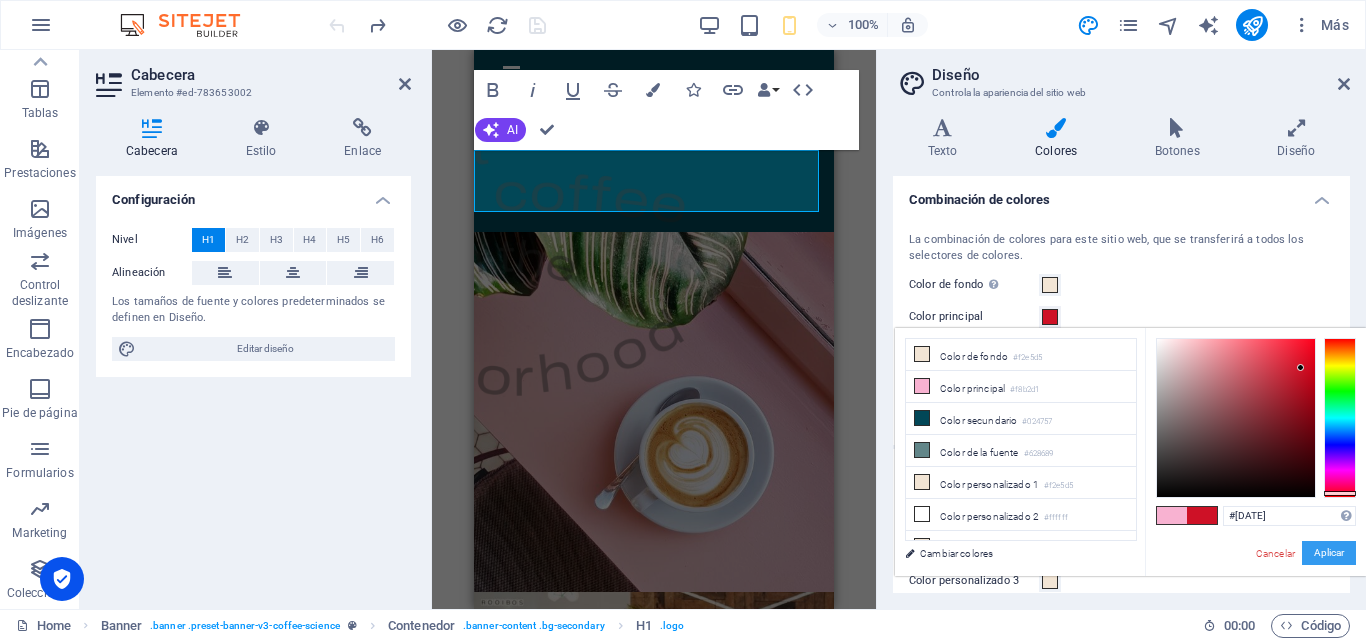 click on "Aplicar" at bounding box center [1329, 553] 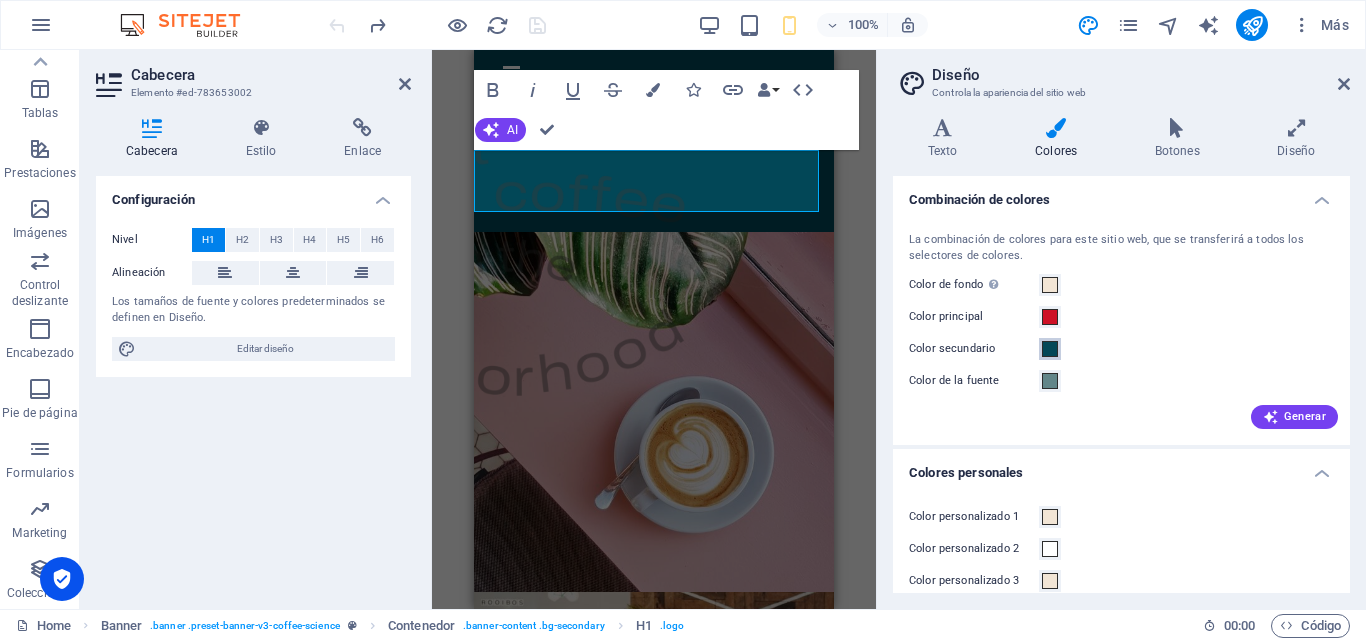 click at bounding box center [1050, 349] 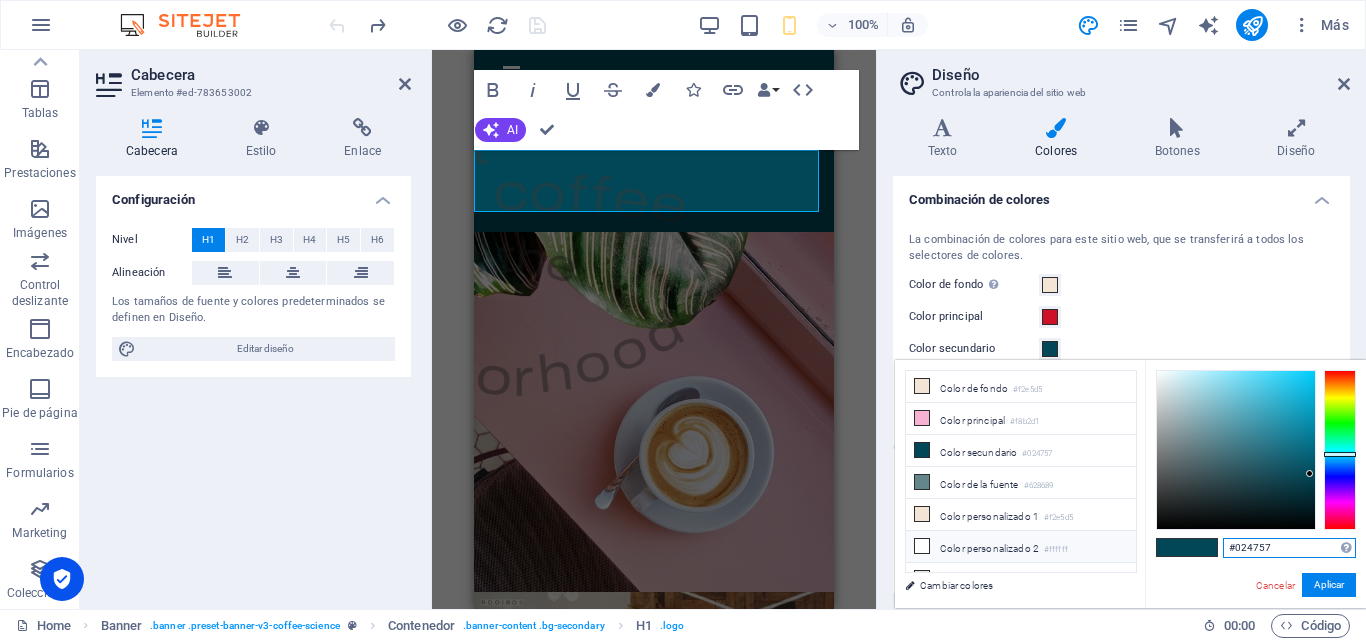 drag, startPoint x: 1076, startPoint y: 545, endPoint x: 1044, endPoint y: 542, distance: 32.140316 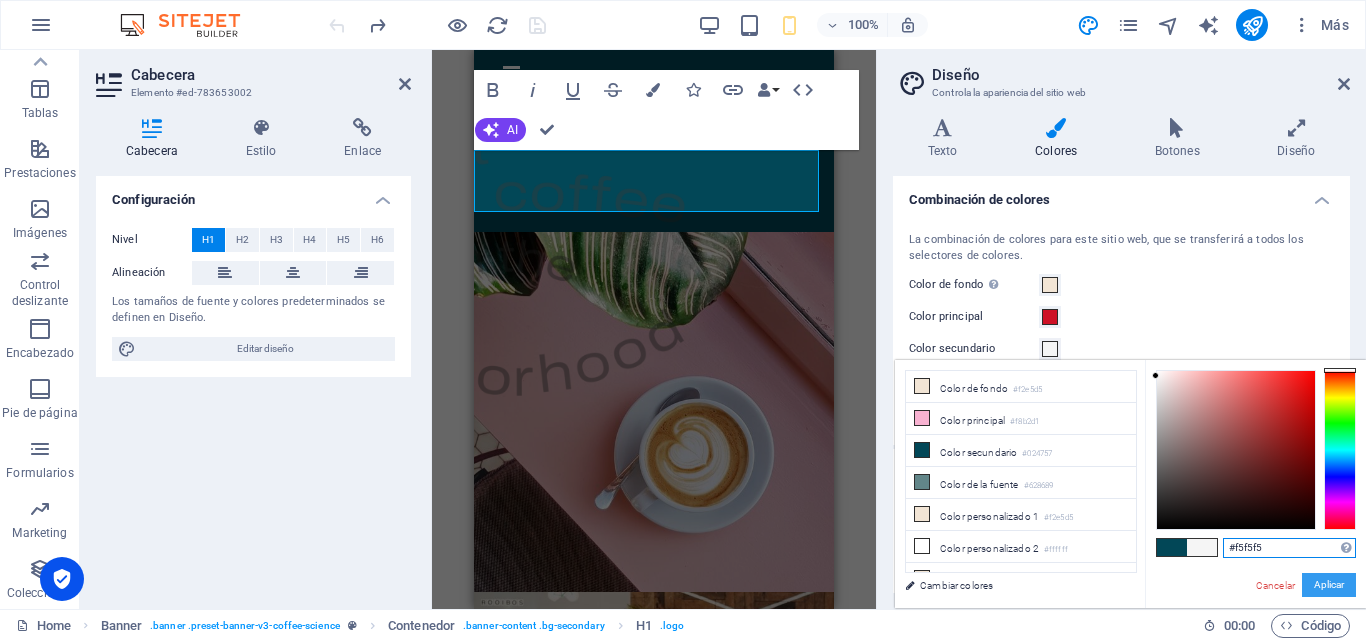 type on "#f5f5f5" 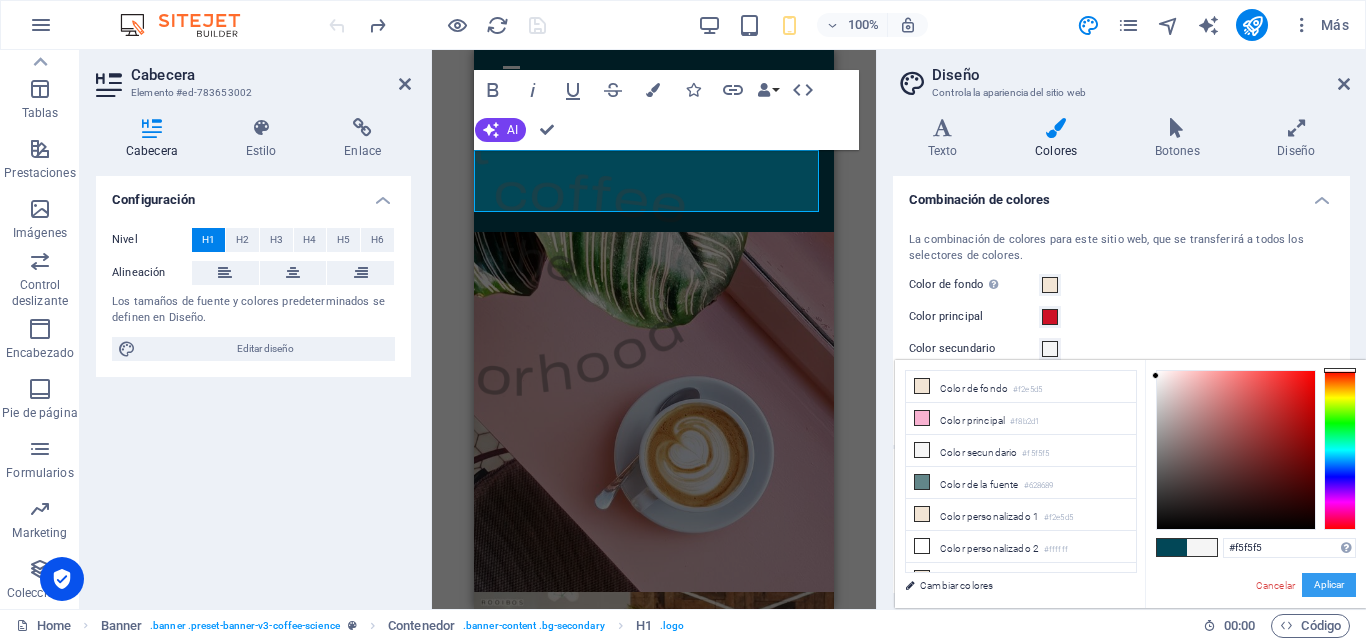 click on "Aplicar" at bounding box center (1329, 585) 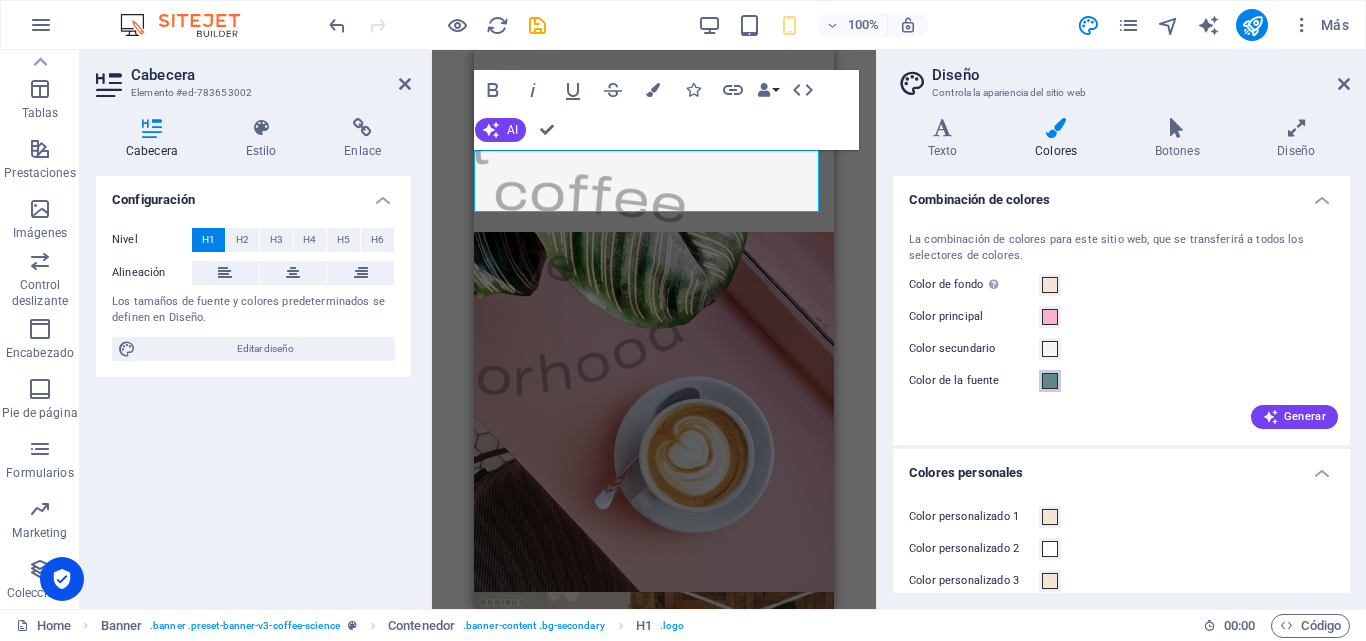 click at bounding box center (1050, 381) 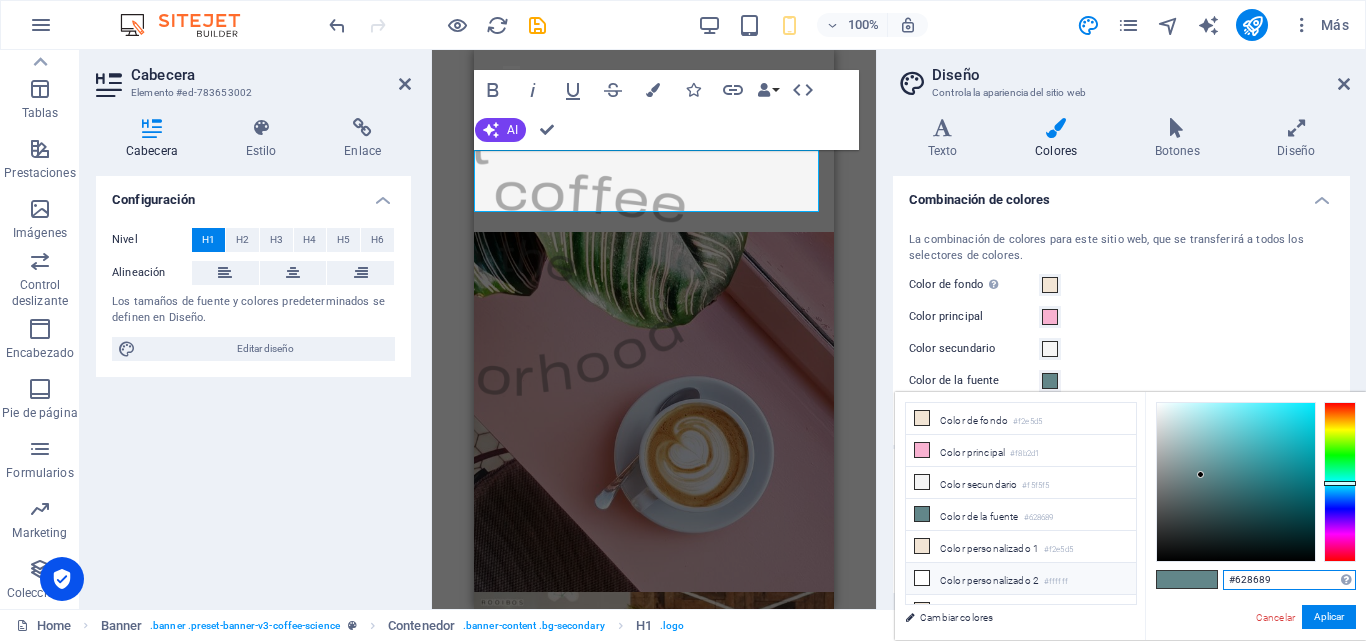 drag, startPoint x: 1291, startPoint y: 579, endPoint x: 959, endPoint y: 556, distance: 332.79575 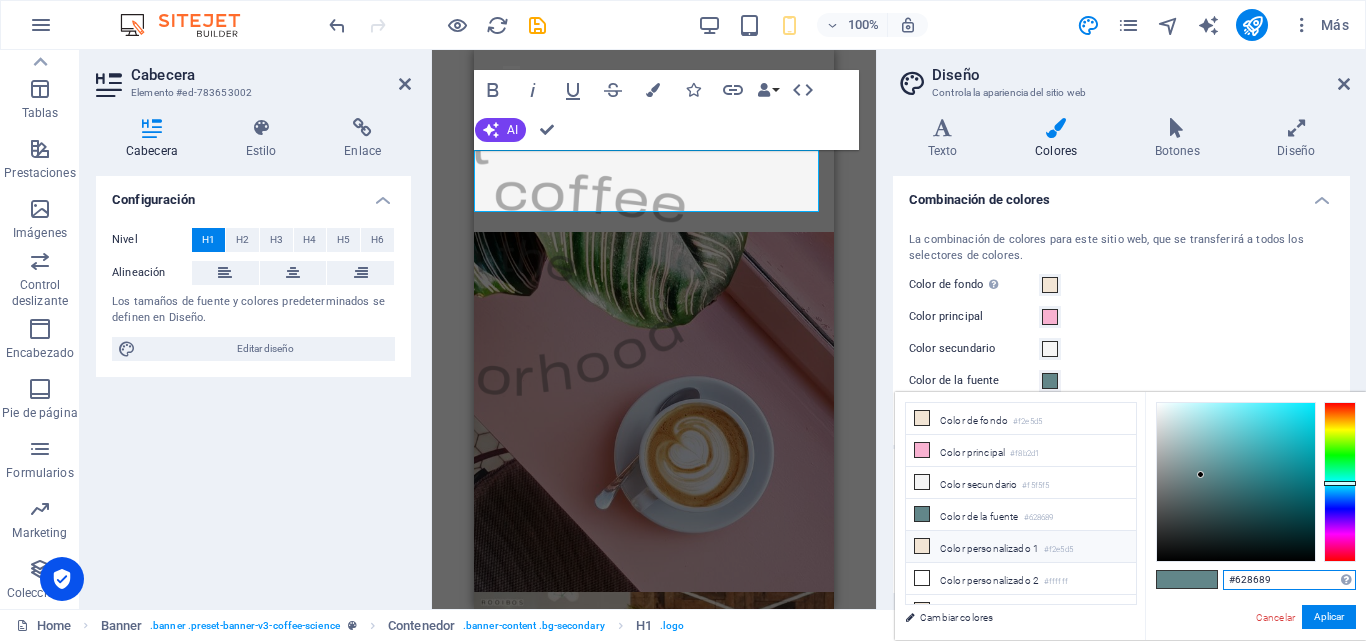 click on "less
Color de fondo
#f2e5d5
Color principal
#f8b2d1
Color secundario
#f5f5f5
Color de la fuente" at bounding box center (1130, 516) 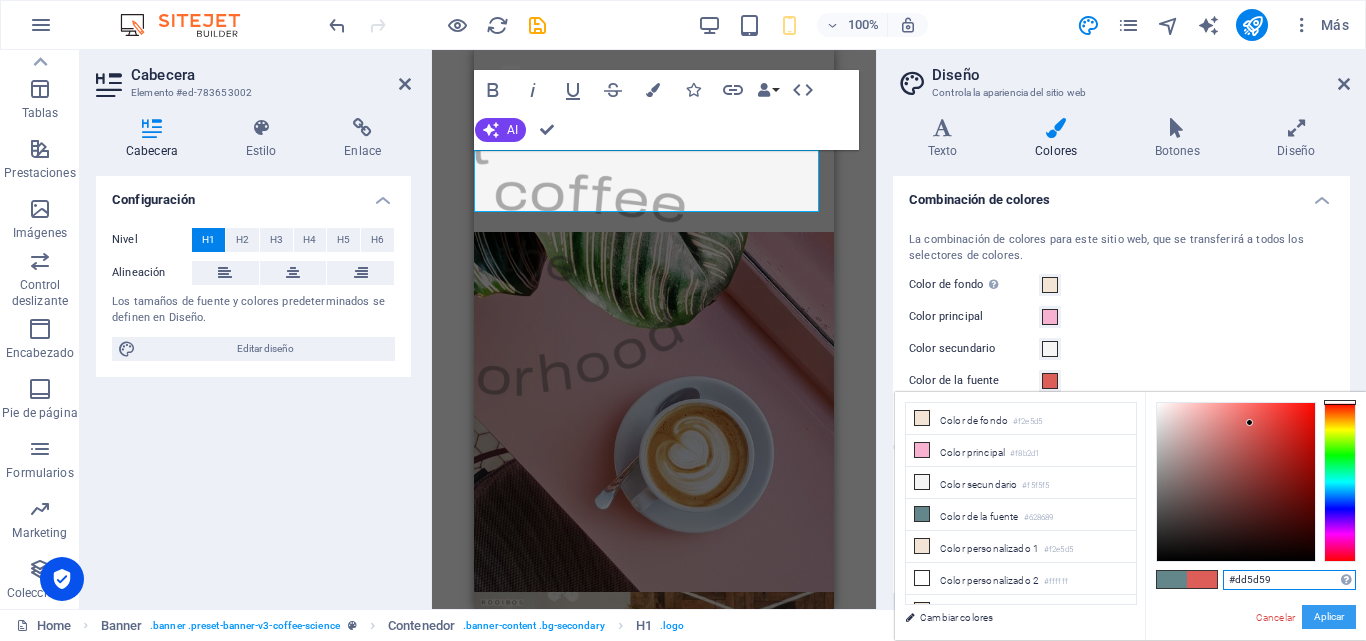 type on "#dd5d59" 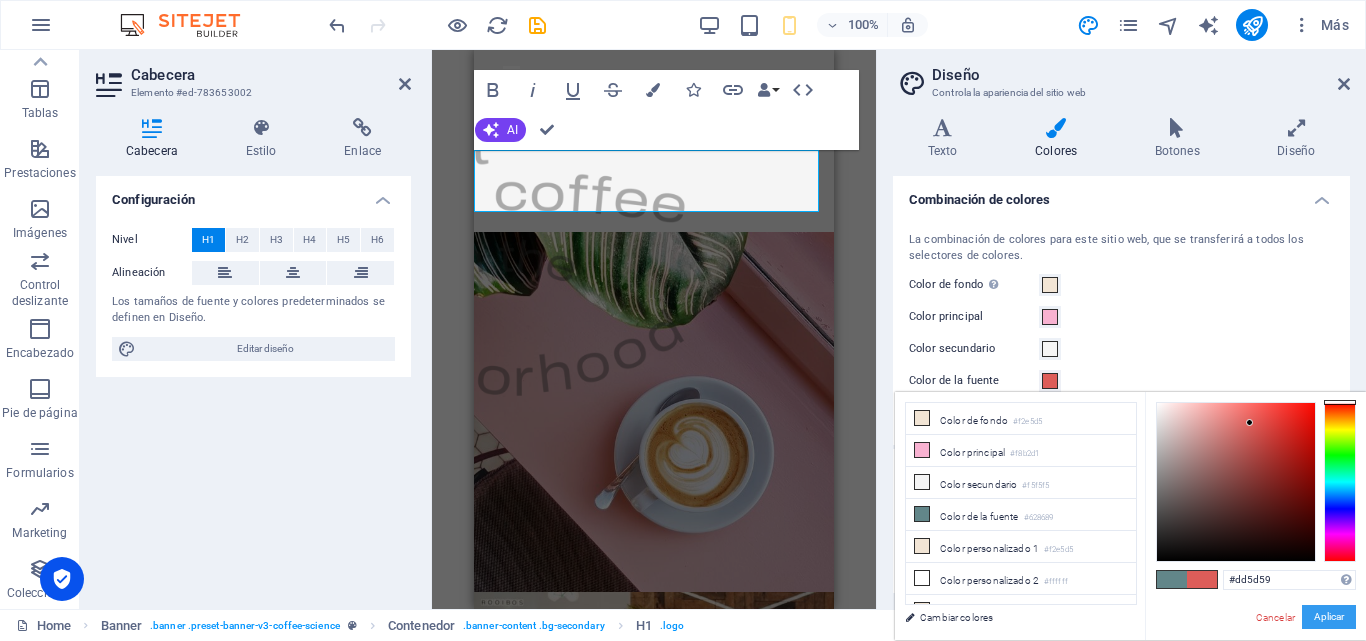 click on "Aplicar" at bounding box center (1329, 617) 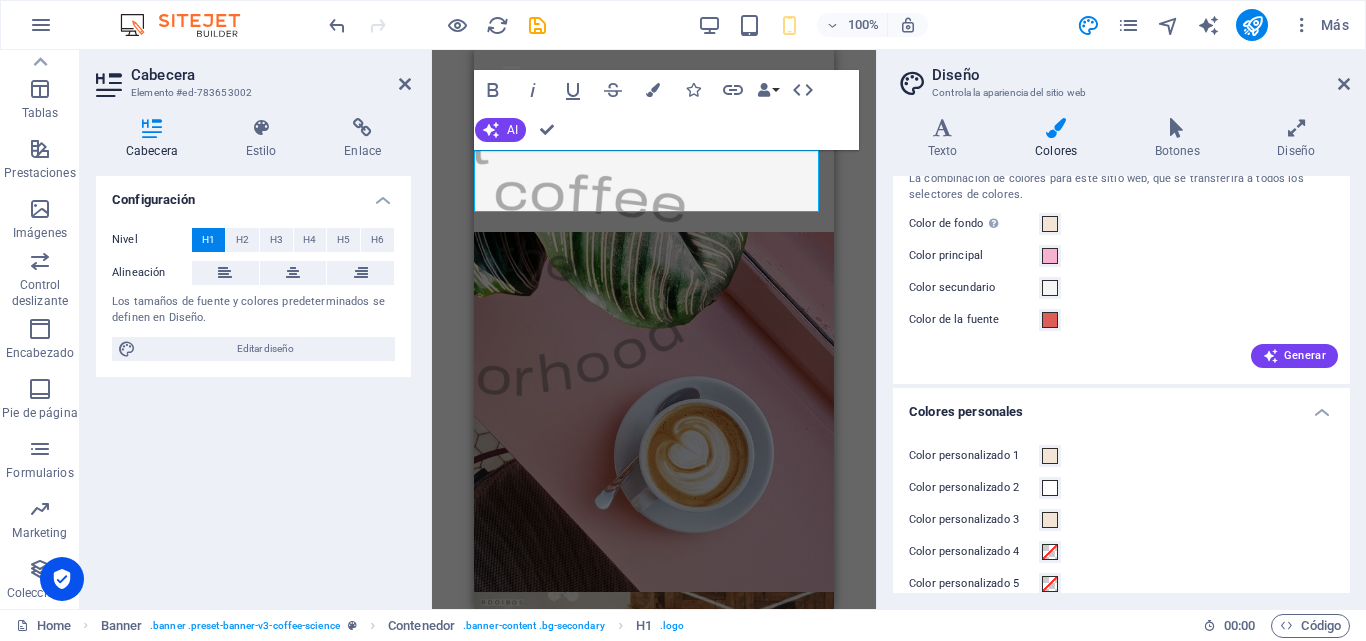 scroll, scrollTop: 84, scrollLeft: 0, axis: vertical 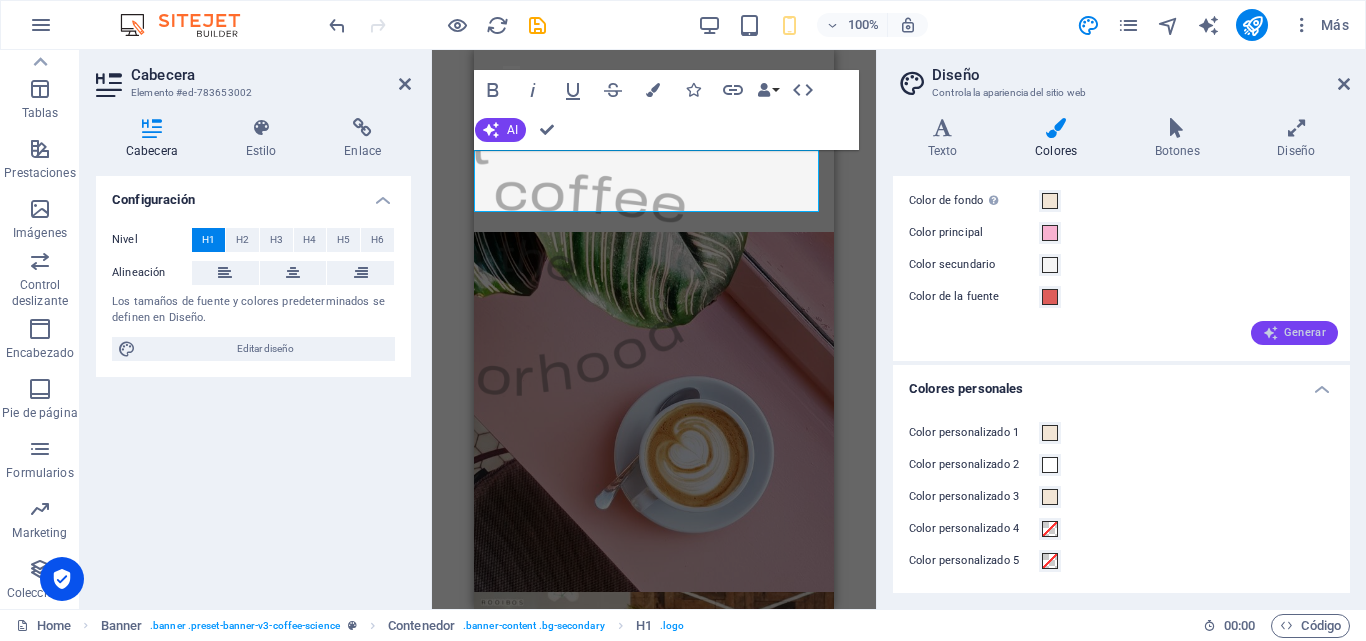 click on "Generar" at bounding box center [1294, 333] 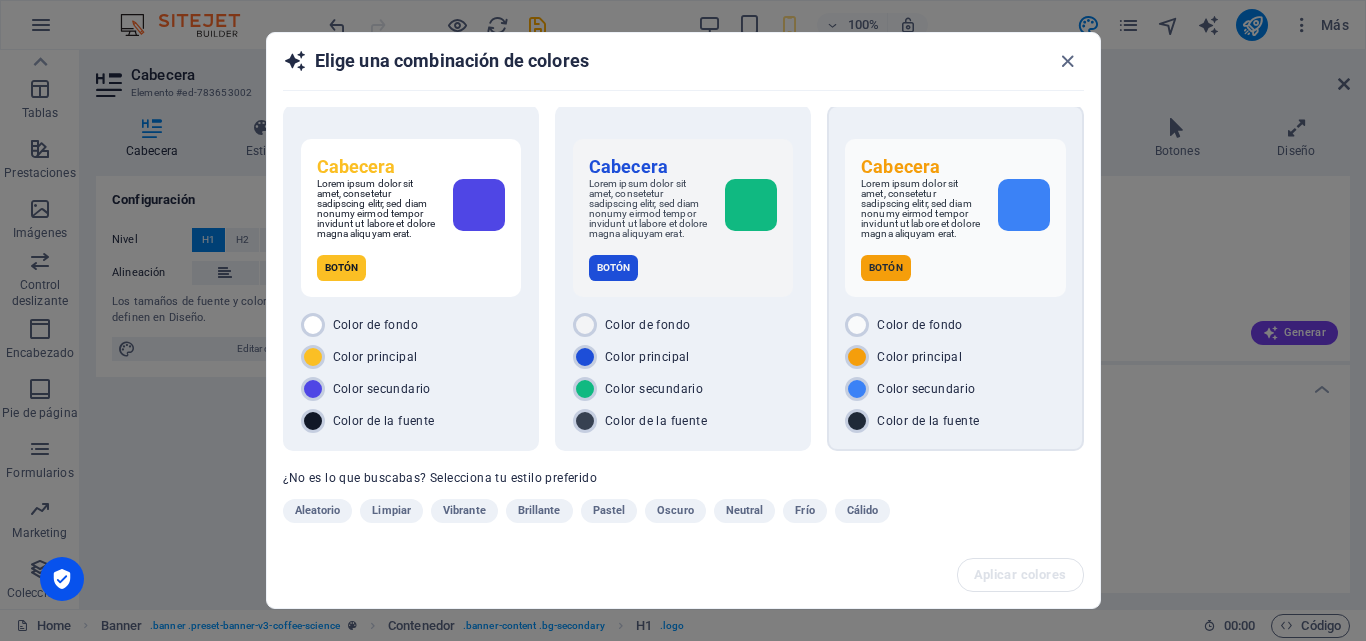 scroll, scrollTop: 0, scrollLeft: 0, axis: both 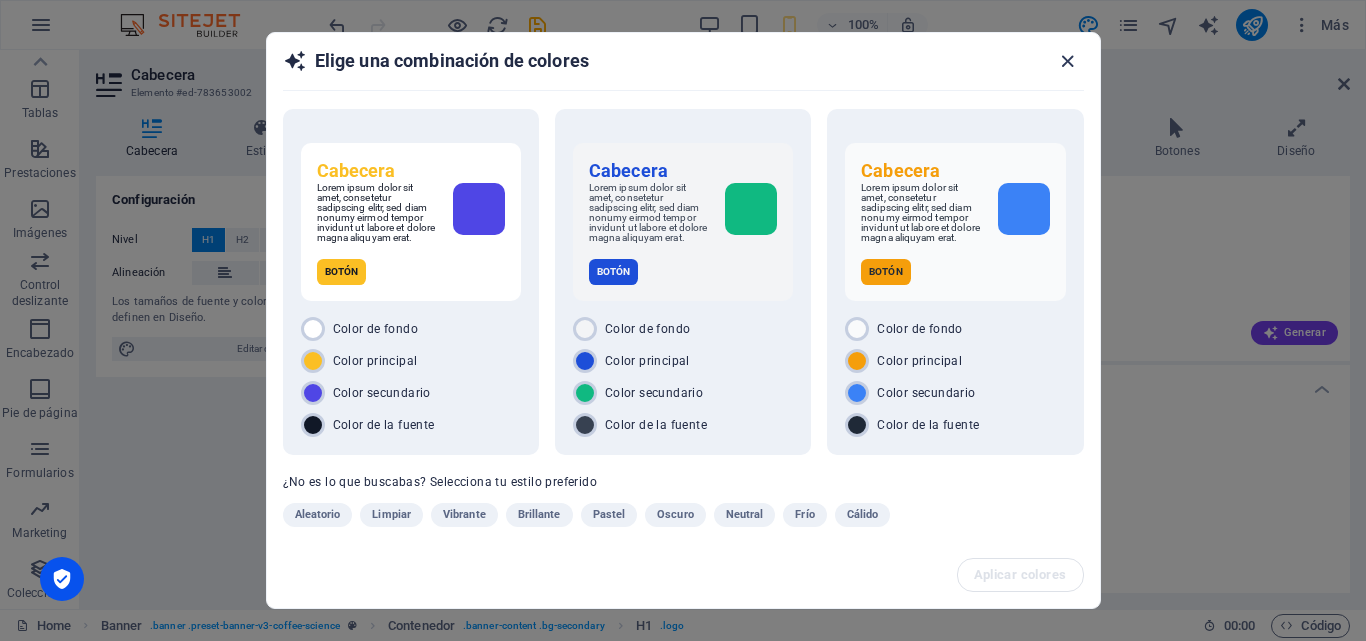 click at bounding box center (1067, 61) 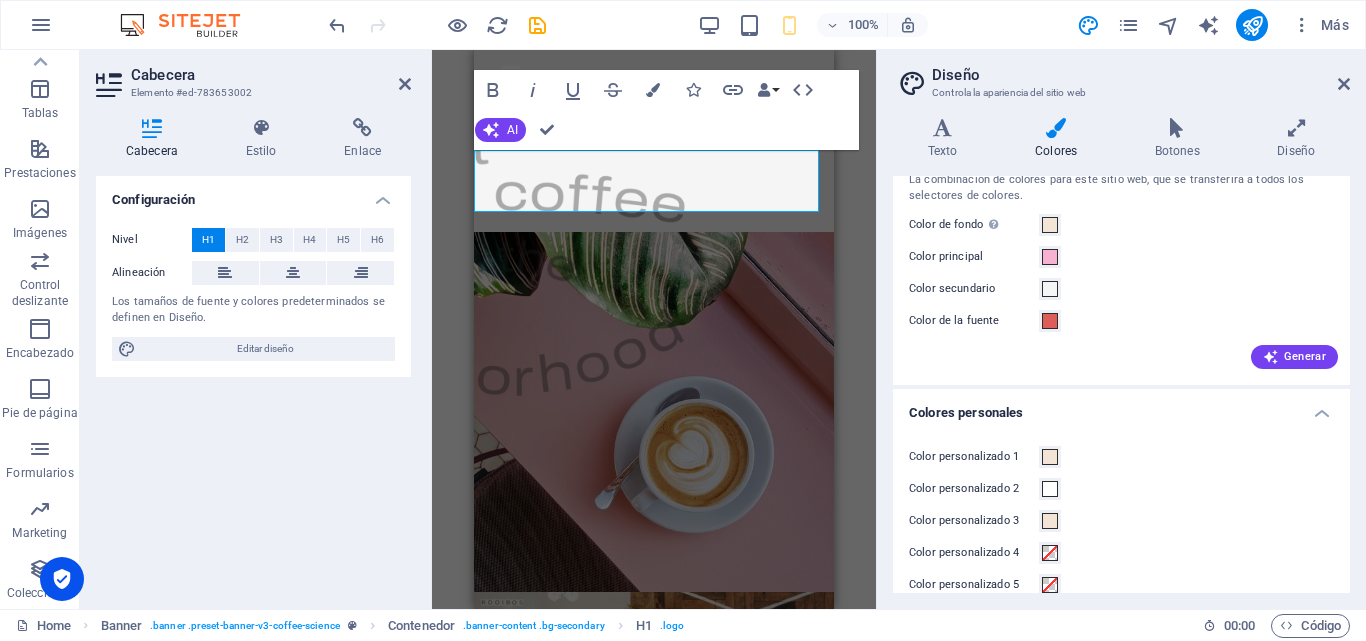scroll, scrollTop: 84, scrollLeft: 0, axis: vertical 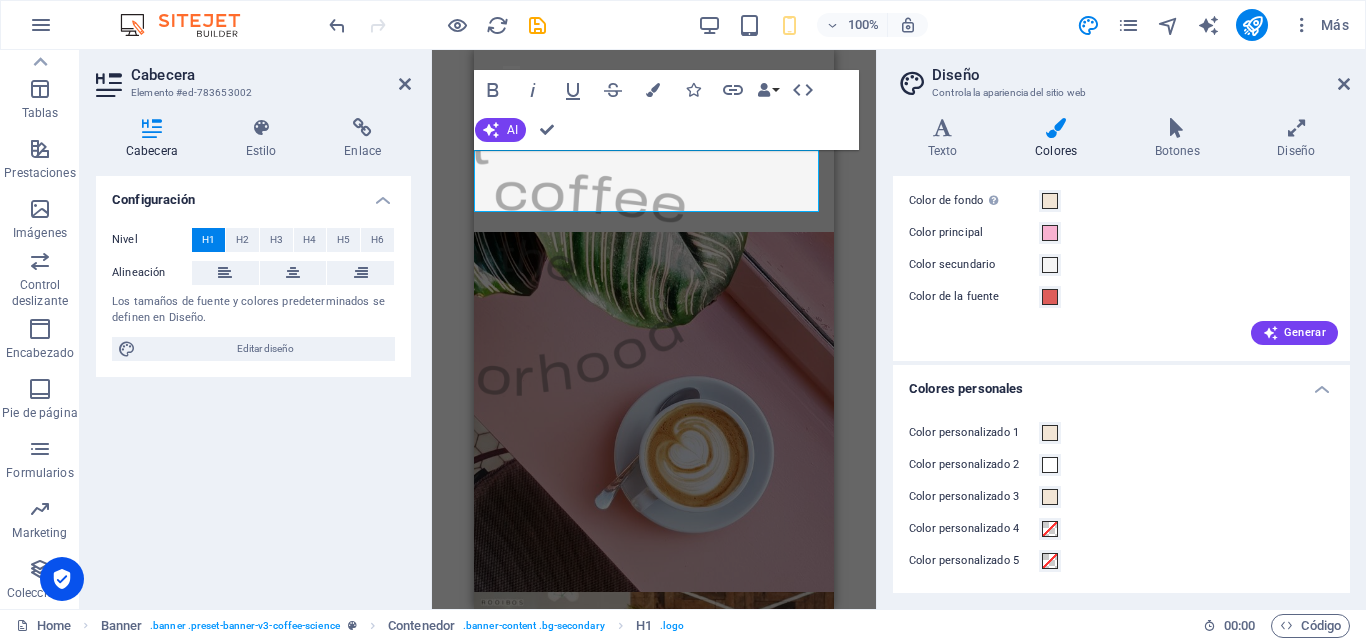 click on "Diseño Controla la apariencia del sitio web Variantes  Texto  Colores  Botones  Diseño Texto Standard Bold Links Color de la fuente [PERSON_NAME] Sans Tamaño de la fuente 16 rem px Alto de línea 1.5 Espesor de la fuente Para mostrar el espesor de la fuente correctamente, puede que deba activarse.  Gestionar [PERSON_NAME] Fino, 100 Extra [PERSON_NAME], 200 [PERSON_NAME], 300 Normal, 400 Medio, 500 [DEMOGRAPHIC_DATA], 600 Negrita, 700 Extra negrita, 800 Negro, 900 Espaciado entre caracteres 0 rem px Estilo de fuente Transformación del texto Tt TT tt Alineación del texto Espesor de la fuente Para mostrar el espesor de la fuente correctamente, puede que deba activarse.  Gestionar [PERSON_NAME] Fino, 100 Extra [PERSON_NAME], 200 [PERSON_NAME], 300 Normal, 400 Medio, 500 Seminegrita, 600 Negrita, 700 Extra negrita, 800 Negro, 900 Default Hover / Active Color de la fuente Color de la fuente Decoración Ninguno Decoración Ninguno Duración de la transición 0.3 s Función de la transición Lentitud Entrada lenta Salida lenta Entrada/salida lenta Lineal H2" at bounding box center (1121, 329) 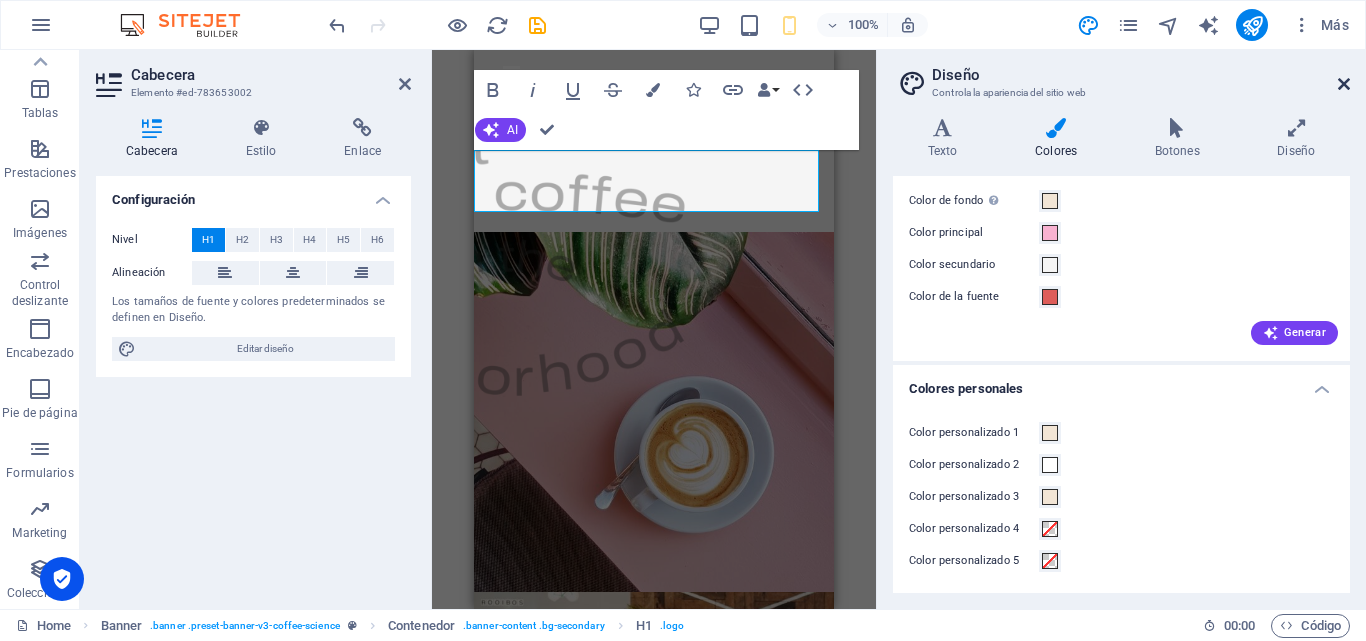 click at bounding box center [1344, 84] 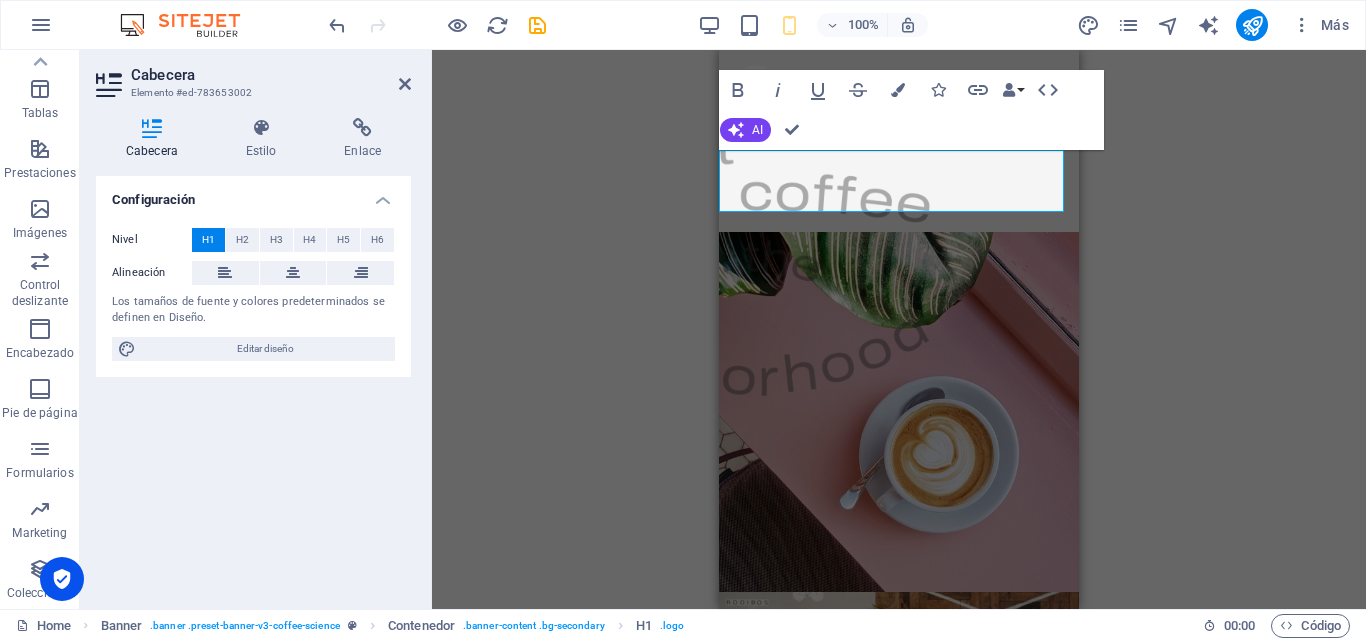 click on "Contenedor   Banner   H1   Banner   Banner   Contenedor   Barra de menús   Barra de menús   Menú   Barra de menús   Logo   Barra de menús   Imagen   Barra de menús   Botón   Barra de menús   Imagen   Separador   Contenedor   Imagen   Contenedor   Contenedor   HTML   Marcador Bold Italic Underline Strikethrough Colors Icons Link Data Bindings Empresa Nombre Apellidos Calle Código postal Ciudad Email Teléfono Móvil Fax Campo personalizado 1 Campo personalizado 2 Campo personalizado 3 Campo personalizado 4 Campo personalizado 5 Campo personalizado 6 HTML AI Mejorar Hacer más corto Hacer más largo Corregir ortografía y gramática Traducir a Inglés Generar texto Confirm (Ctrl+⏎)" at bounding box center [899, 329] 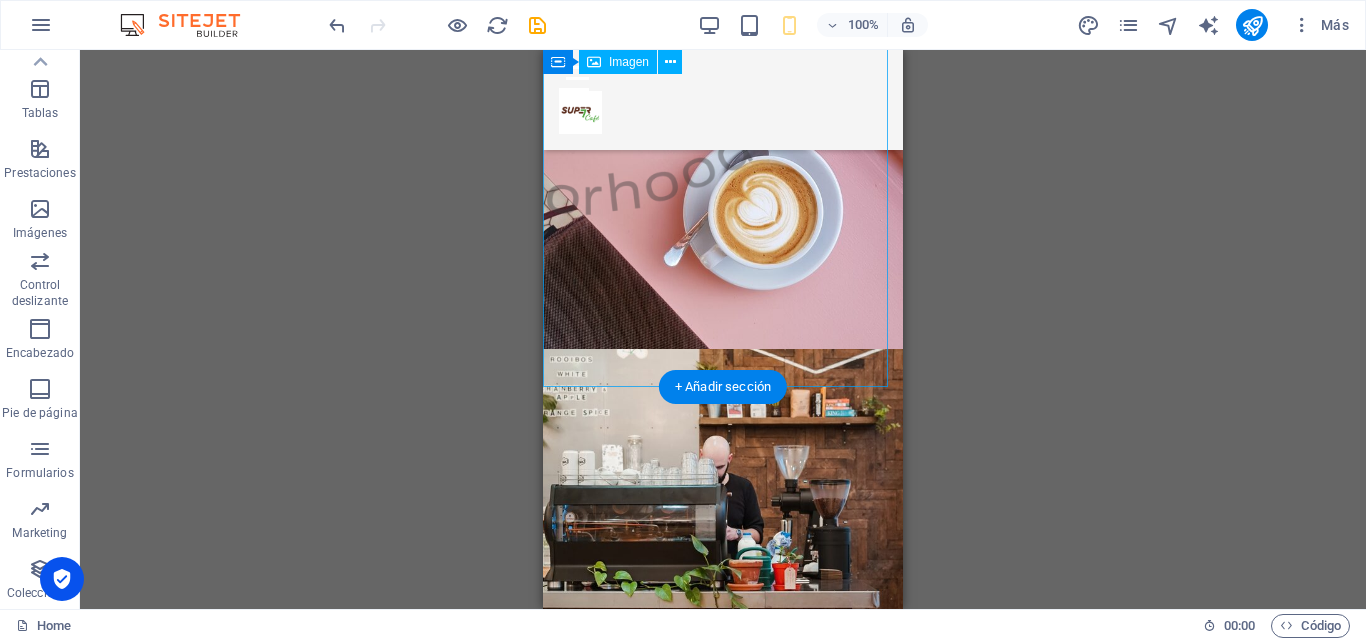 scroll, scrollTop: 0, scrollLeft: 0, axis: both 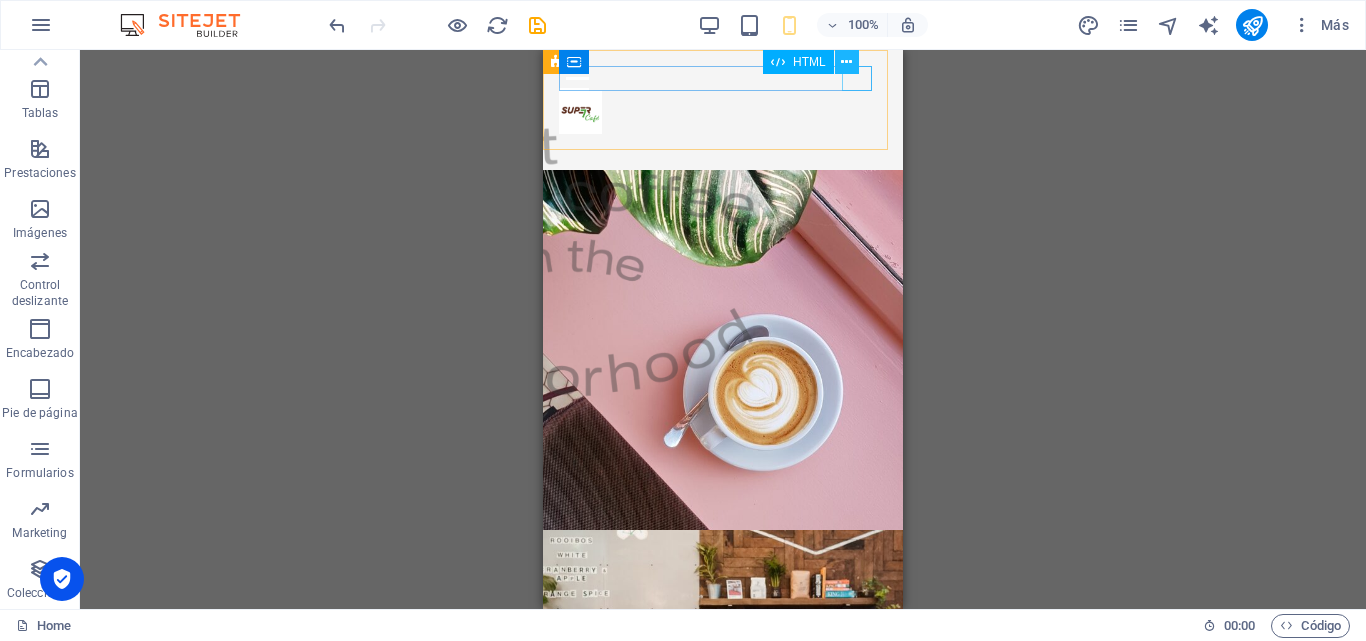 click at bounding box center [846, 62] 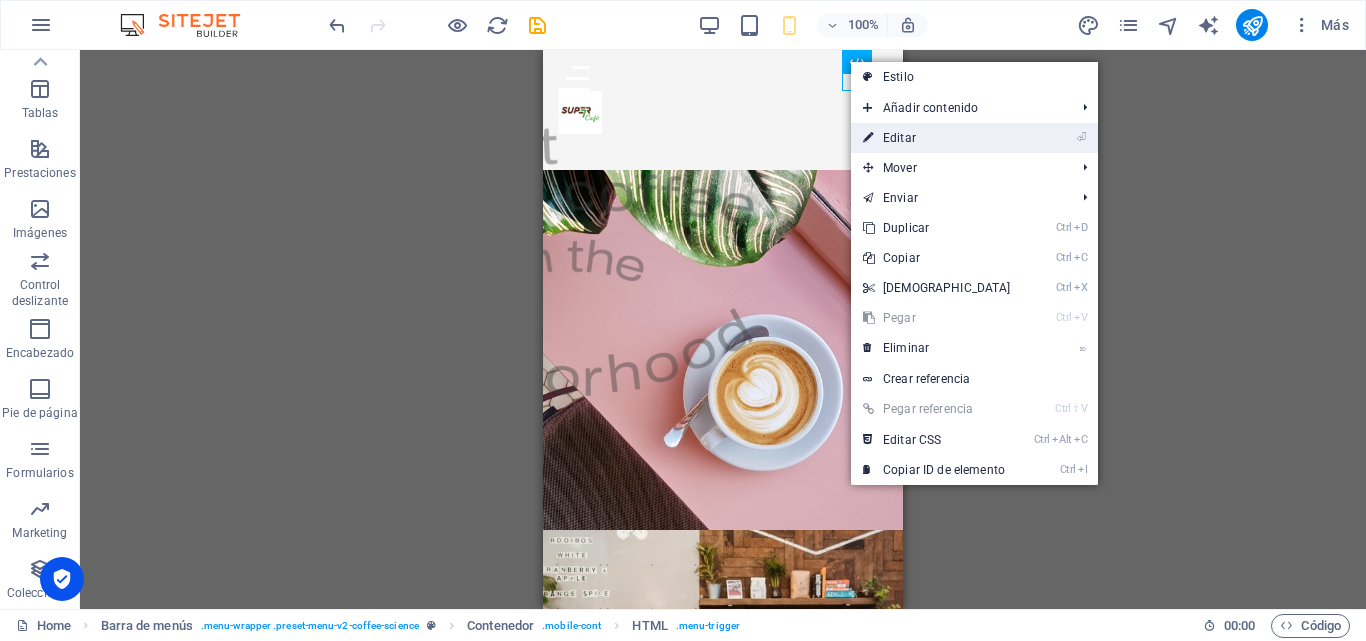 click on "⏎  Editar" at bounding box center [937, 138] 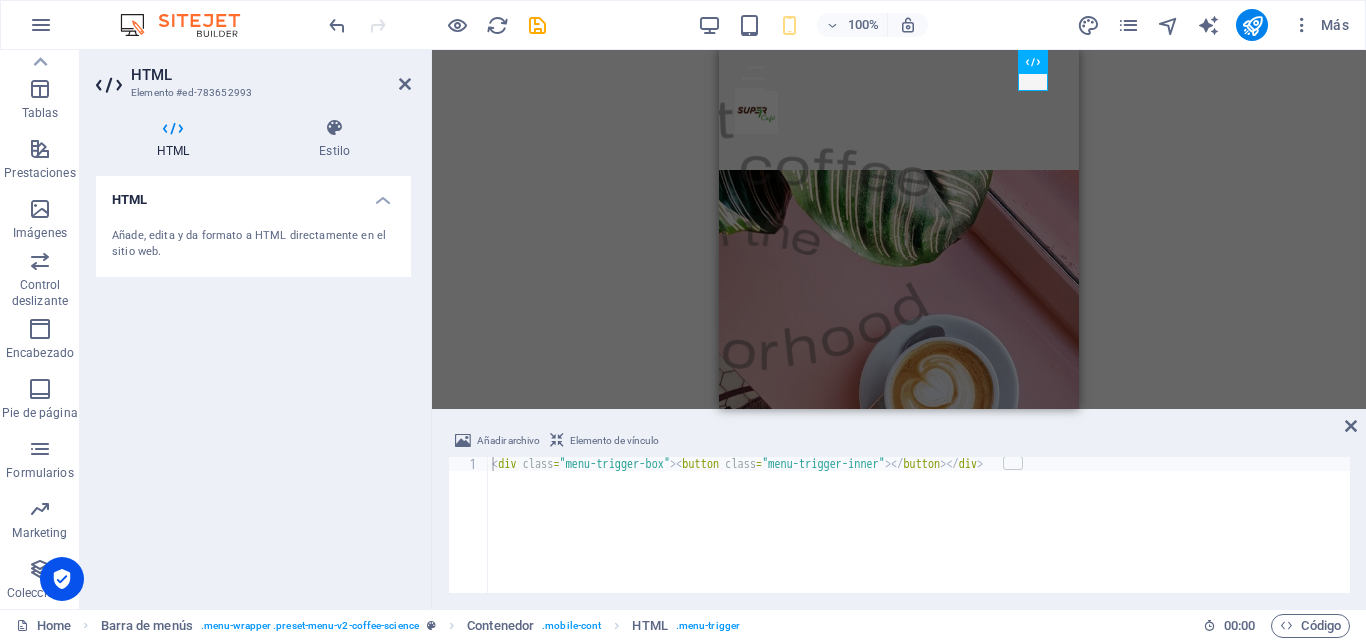 click on "Contenedor   Banner   H1   Banner   Banner   Contenedor   Barra de menús   Barra de menús   Menú   Barra de menús   Logo   Barra de menús   Imagen   Barra de menús   Botón   Barra de menús   Imagen   Separador   Contenedor   Imagen   Contenedor   Contenedor   HTML   Marcador   Contenedor   Imagen   [PERSON_NAME]   Contenedor   Separador   Contenedor   H3   Contenedor   Contenedor   Contenedor   H3   Contenedor   Contenedor   Contenedor   H3   Contenedor   Contenedor   Contenedor   Separador   Galería   Galería   Galería   Marcador   Imagen amplia con texto   Imagen amplia con texto   Contenedor   H3   Contenedor   Texto   Texto   Botón   Imagen   Imagen   Marcador   Imagen amplia con texto   Imagen amplia con texto   Contenedor   H3   Contenedor   Texto   Texto   Botón   Pie de página [PERSON_NAME]   Separador   Separador" at bounding box center [899, 229] 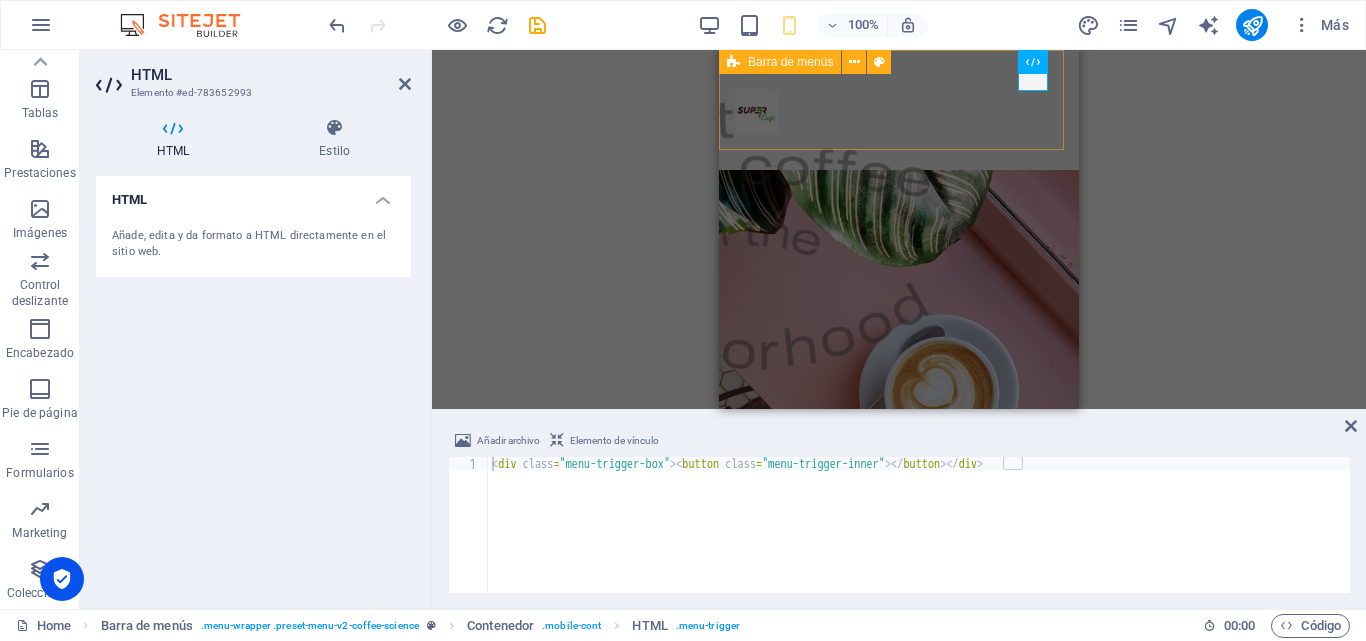 click on "Barra de menús" at bounding box center [790, 62] 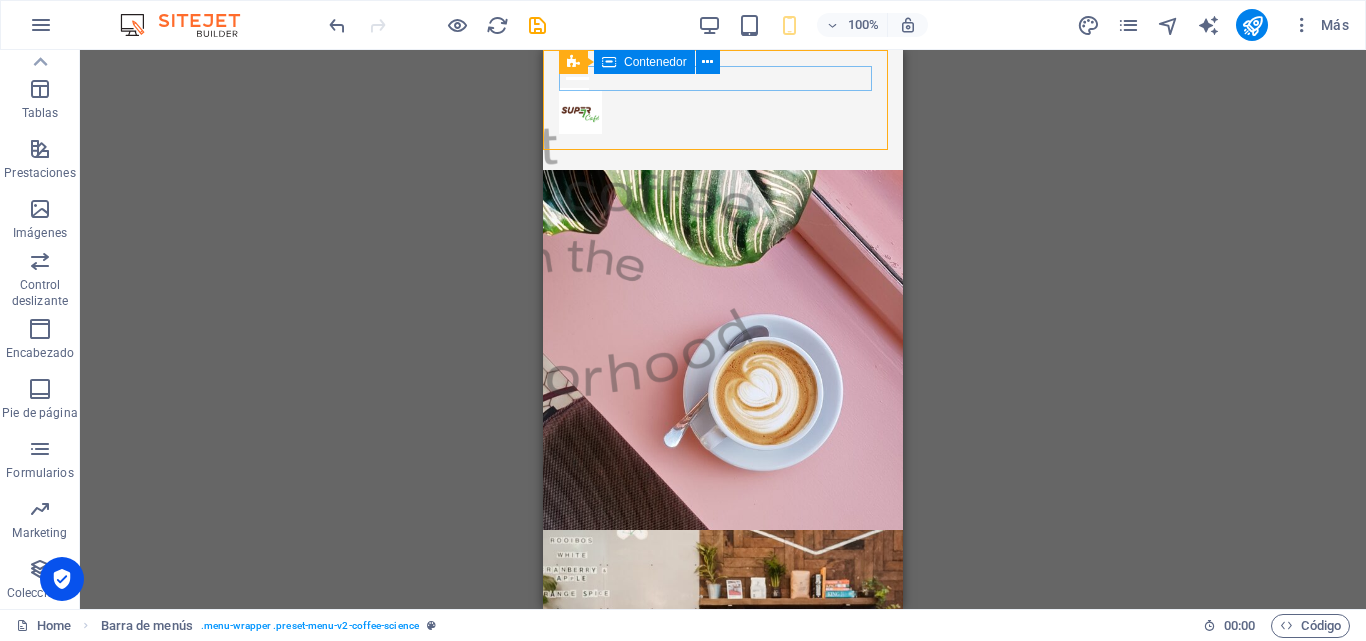 click at bounding box center [609, 62] 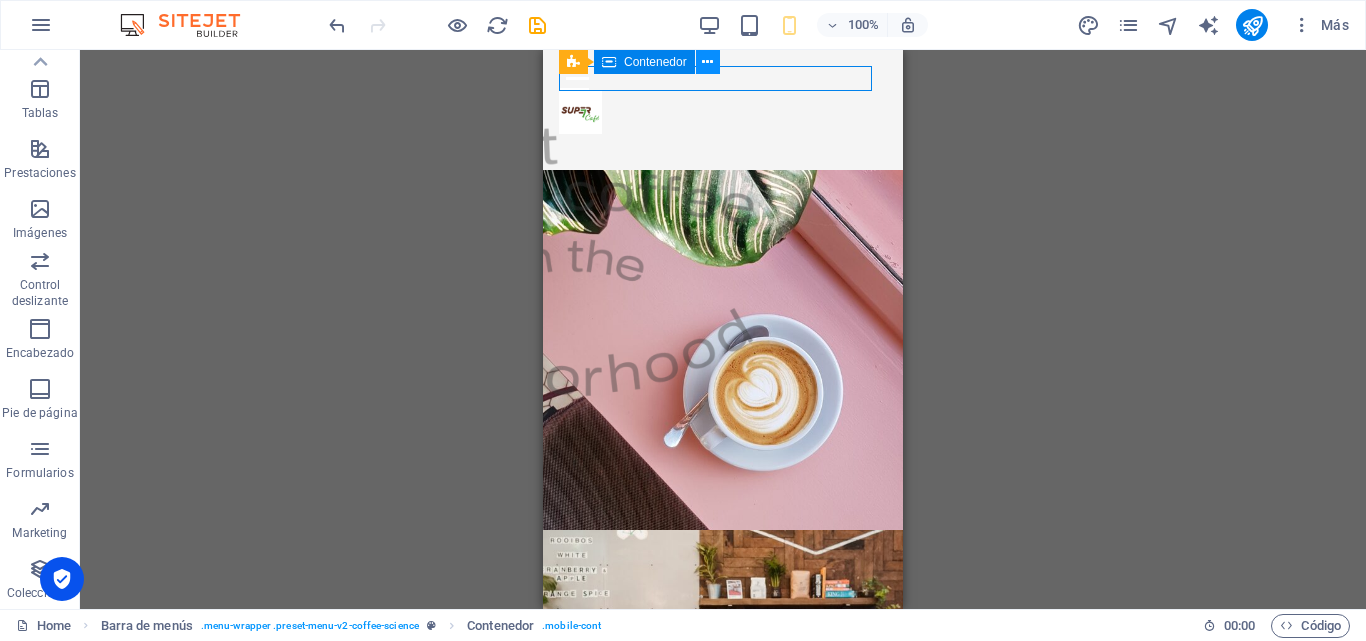 click at bounding box center [708, 62] 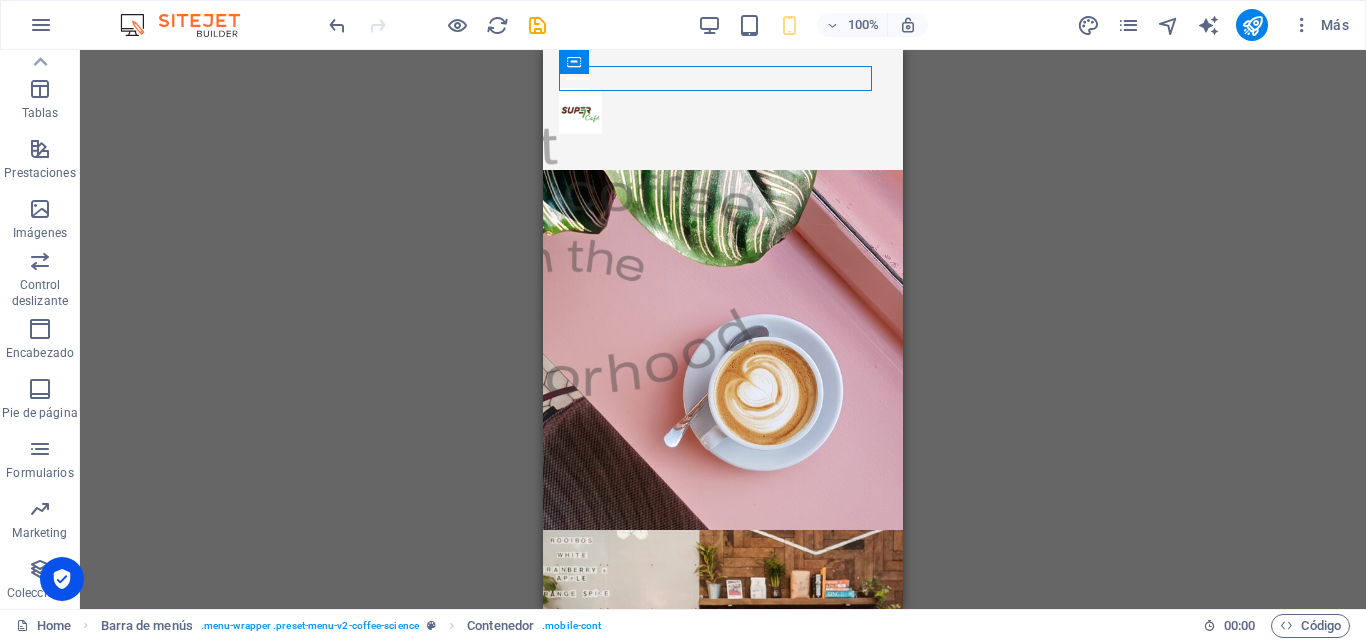 click on "Contenedor   Banner   H1   Banner   Banner   Contenedor   Barra de menús   Barra de menús   Menú   Barra de menús   Logo   Barra de menús   Imagen   Barra de menús   Botón   Barra de menús   Imagen   Contenedor   Banner   Separador   Contenedor   Imagen   Contenedor   Barra de menús   Contenedor   HTML   Marcador   Contenedor   Imagen   [PERSON_NAME]   Contenedor   Separador   Contenedor   H3   Contenedor   Contenedor   Contenedor   H3   Contenedor   Contenedor   Contenedor   H3   Contenedor   Contenedor   Contenedor   Separador   Galería   Galería   Galería   Marcador   Imagen amplia con texto   Imagen amplia con texto   Contenedor   H3   Contenedor   Texto   Texto   Botón   Imagen   Imagen   Marcador   Imagen amplia con texto   Imagen amplia con texto   Contenedor   H3   Contenedor   Texto   Texto   Botón   Pie de página [PERSON_NAME]   Separador   Separador" at bounding box center (723, 329) 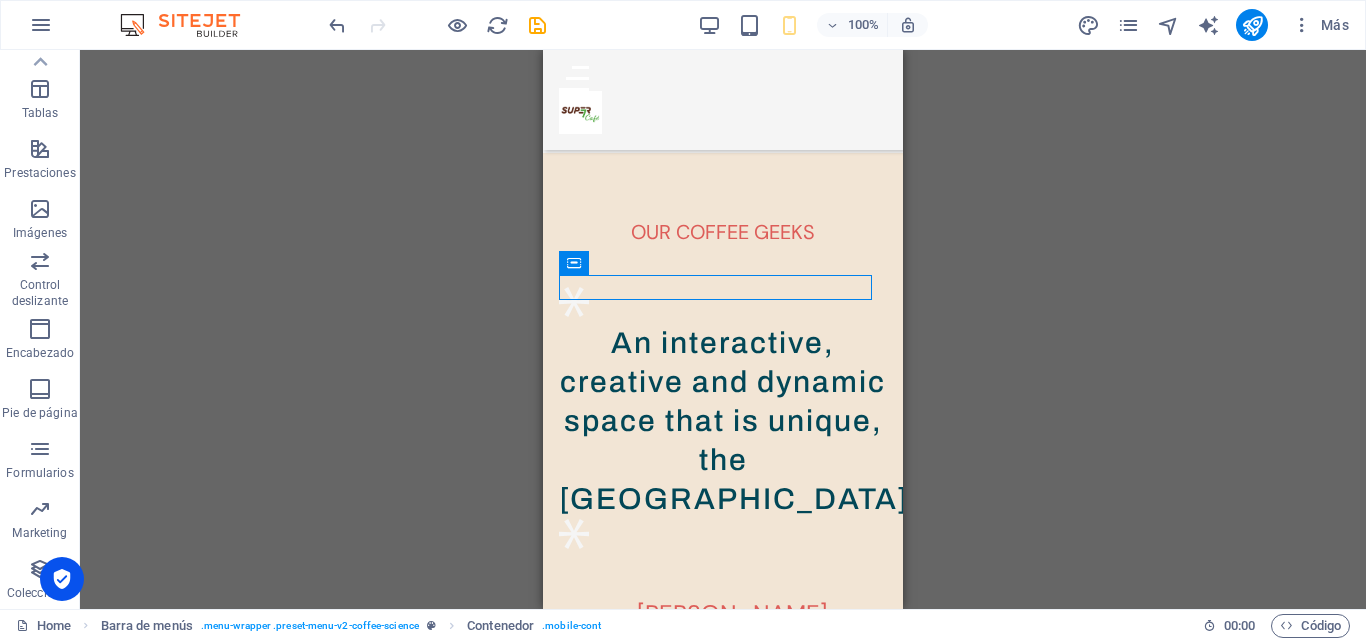scroll, scrollTop: 0, scrollLeft: 0, axis: both 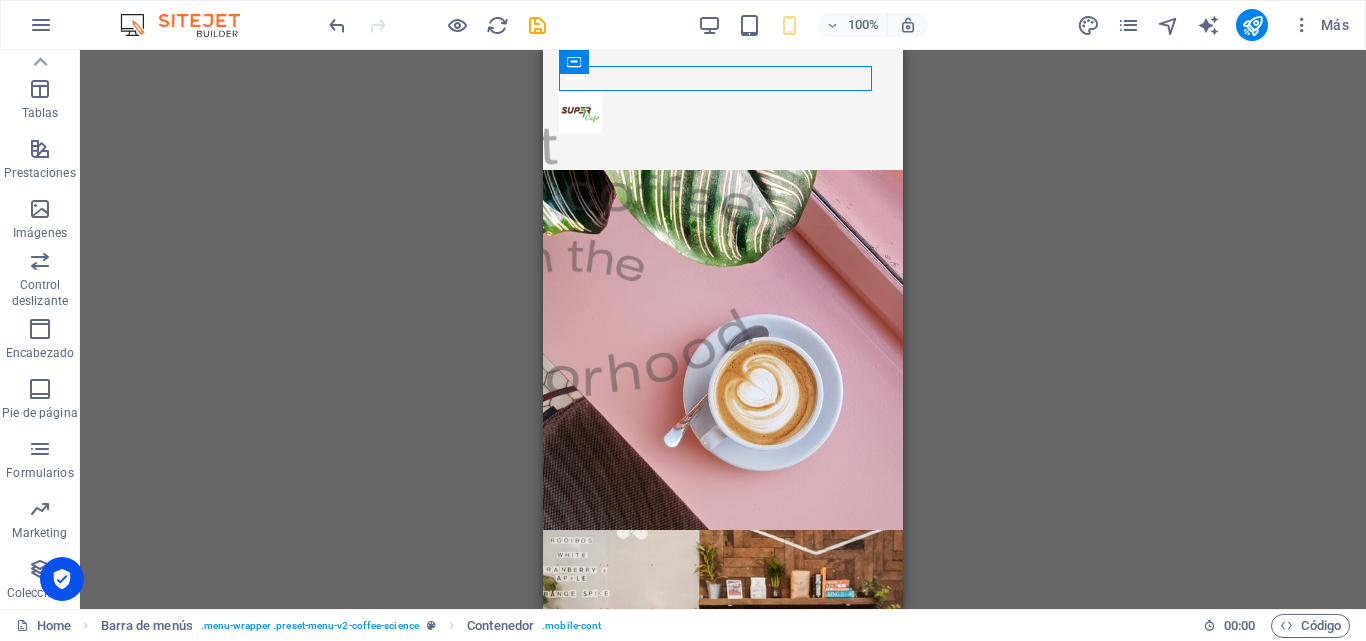 drag, startPoint x: 892, startPoint y: 85, endPoint x: 1450, endPoint y: 135, distance: 560.23566 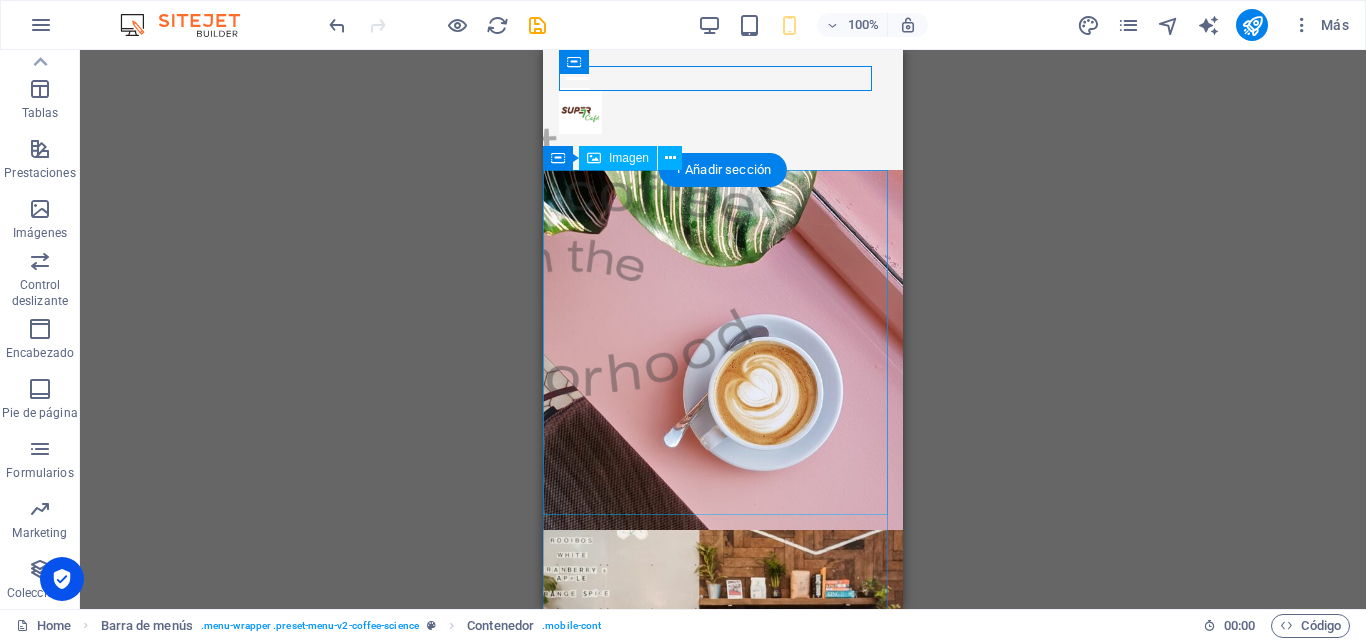 click at bounding box center [723, 350] 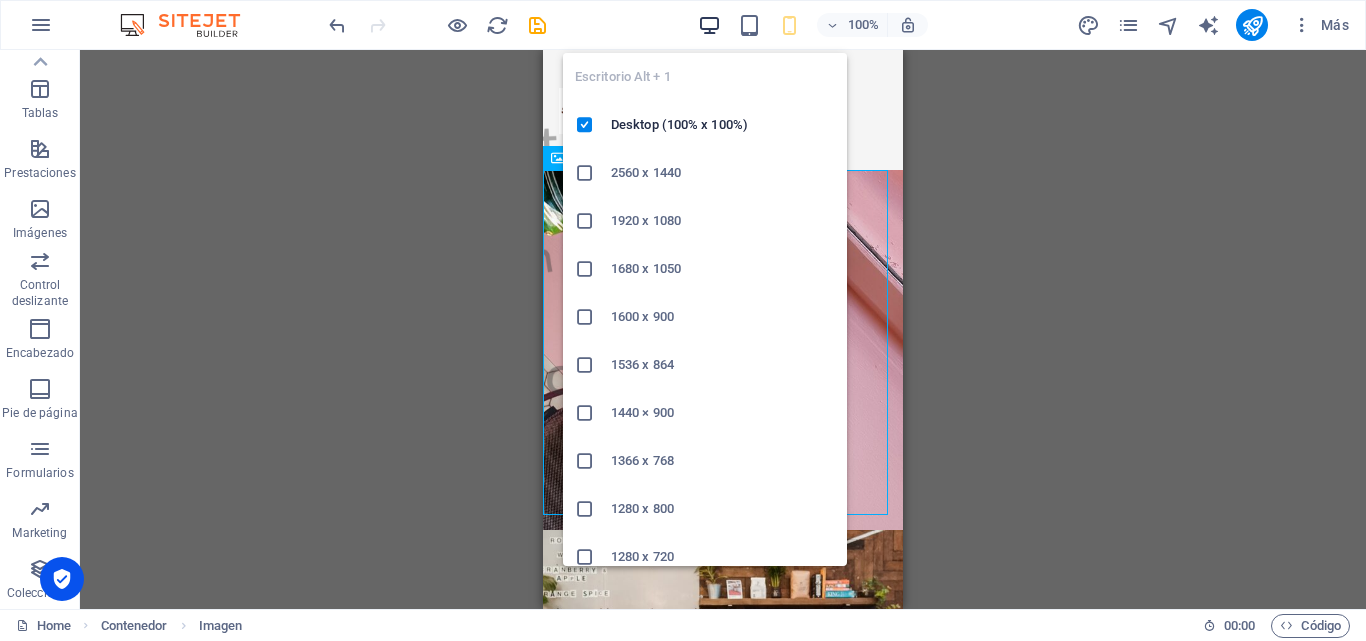 click at bounding box center [709, 25] 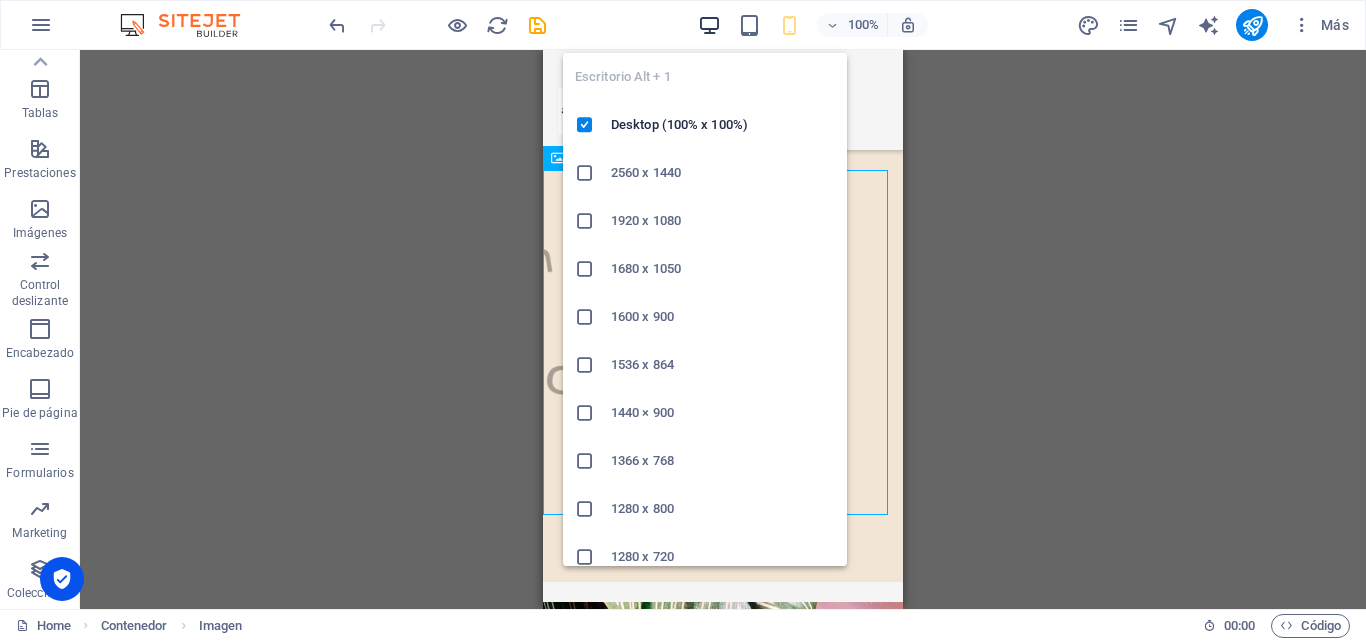scroll, scrollTop: 591, scrollLeft: 0, axis: vertical 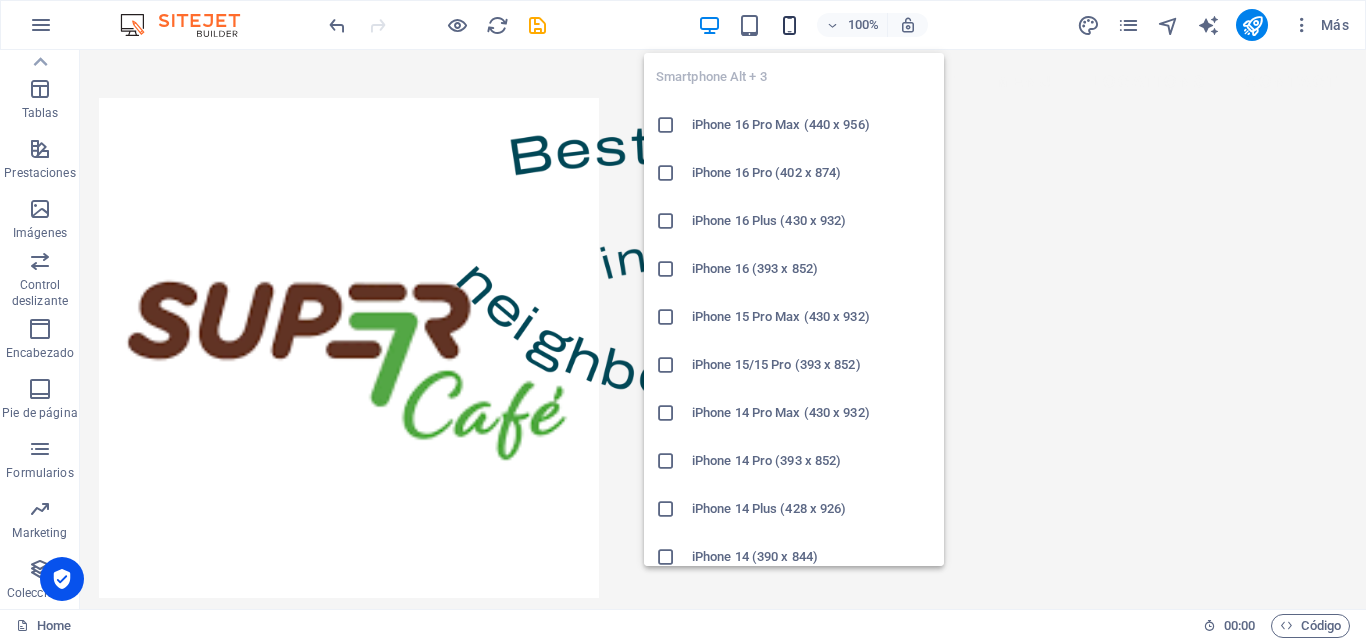 click at bounding box center [789, 25] 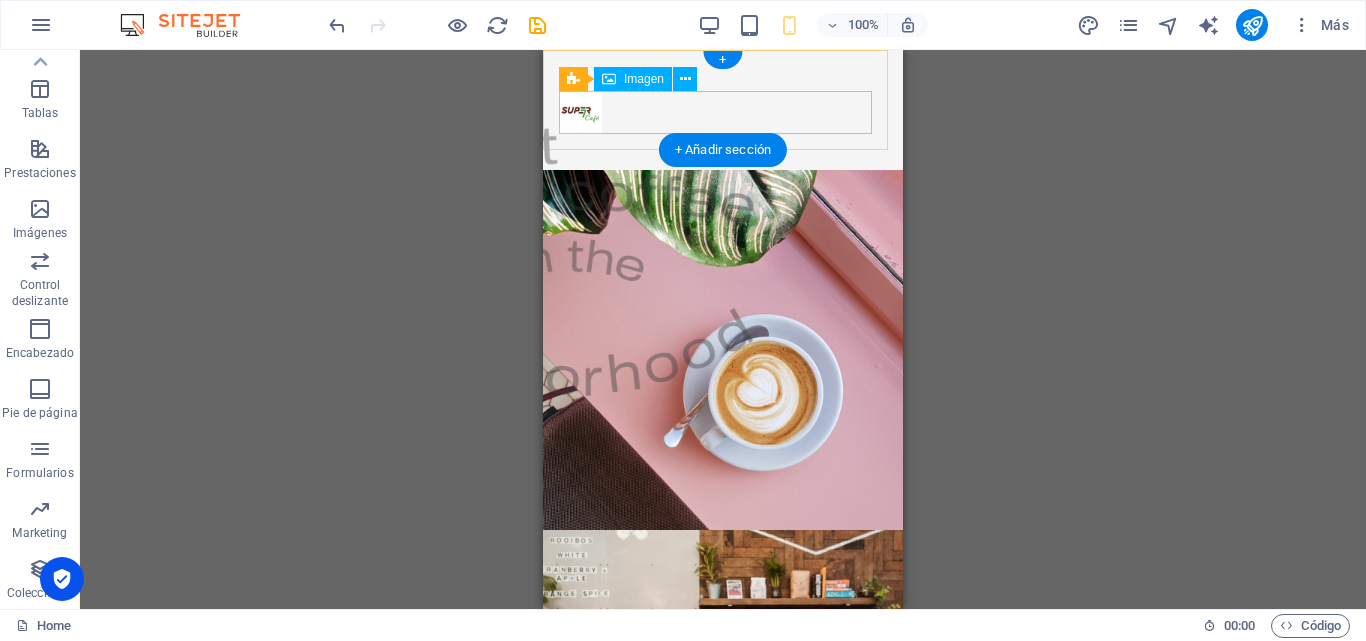 click at bounding box center [723, 112] 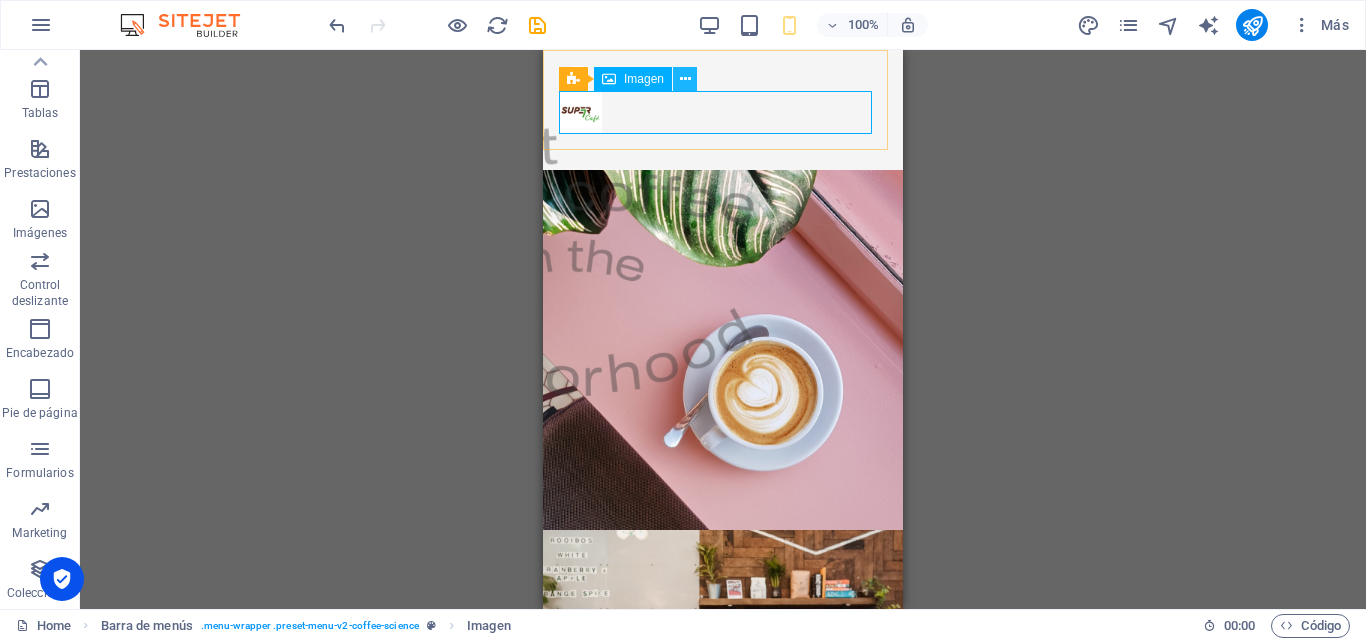 click at bounding box center (685, 79) 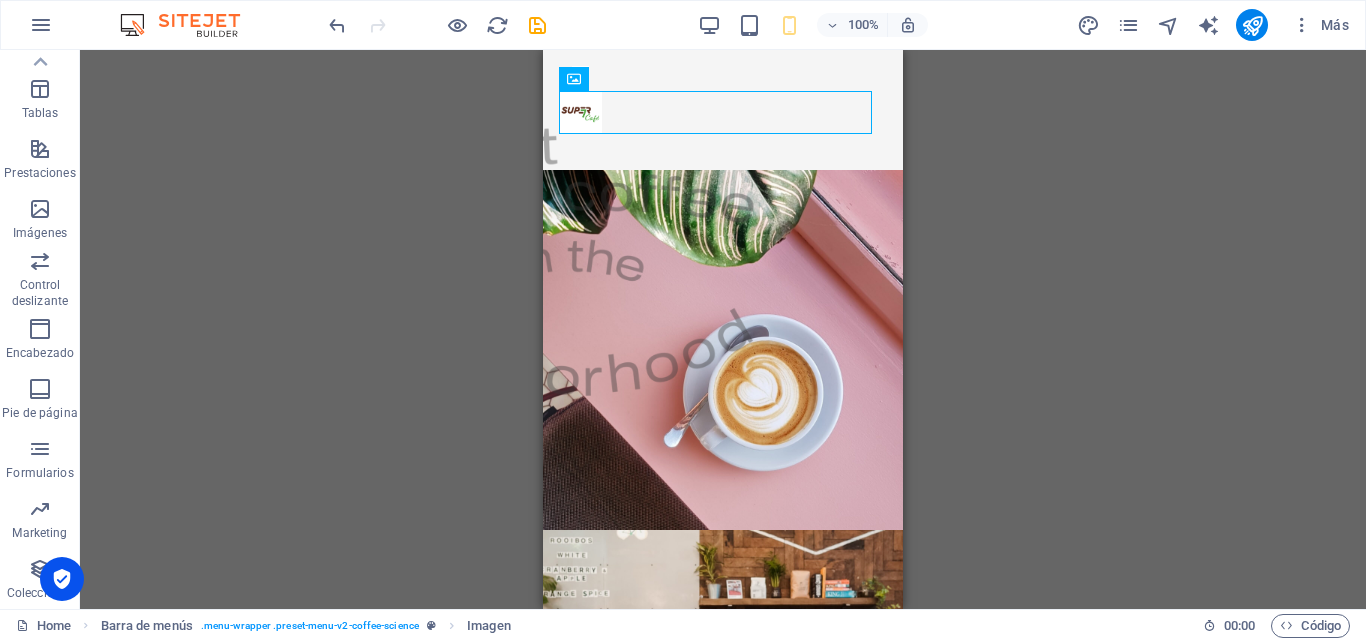 click on "Contenedor   Banner   H1   Banner   Banner   Contenedor   Barra de menús   Barra de menús   Menú   Barra de menús   Logo   Barra de menús   Imagen   Barra de menús   Botón   Barra de menús   Imagen   Contenedor   Banner   Separador   Imagen   Contenedor   Contenedor   HTML   Marcador   Imagen   [PERSON_NAME]   Contenedor   Separador   Contenedor   H3   Contenedor   Contenedor   Contenedor   H3   Contenedor   Contenedor   Contenedor   H3   Contenedor   Contenedor   Contenedor   Separador   Galería   Galería   Galería   Marcador   Imagen amplia con texto   Imagen amplia con texto   Contenedor   H3   Contenedor   Texto   Texto   Botón   Imagen   Imagen   Marcador   Imagen amplia con texto   Imagen amplia con texto   Contenedor   H3   Contenedor   Texto   Texto   Botón   Pie de página [PERSON_NAME]   Separador   Separador" at bounding box center [723, 329] 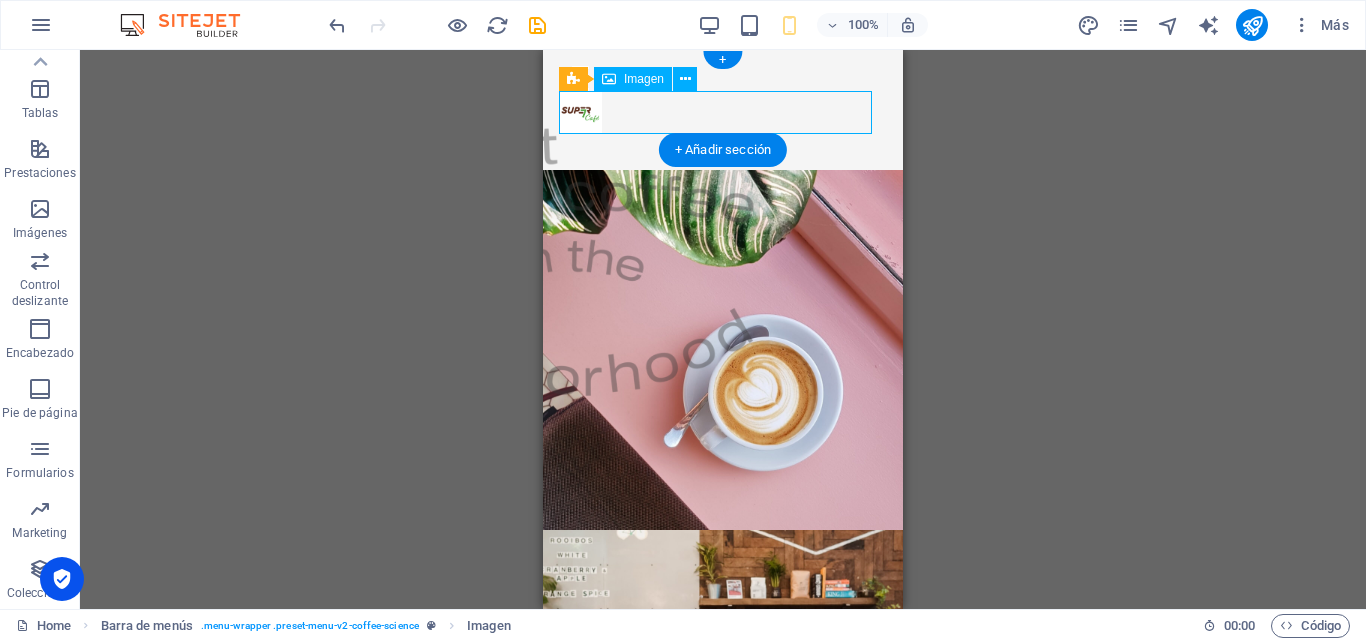 drag, startPoint x: 861, startPoint y: 114, endPoint x: 758, endPoint y: 126, distance: 103.69667 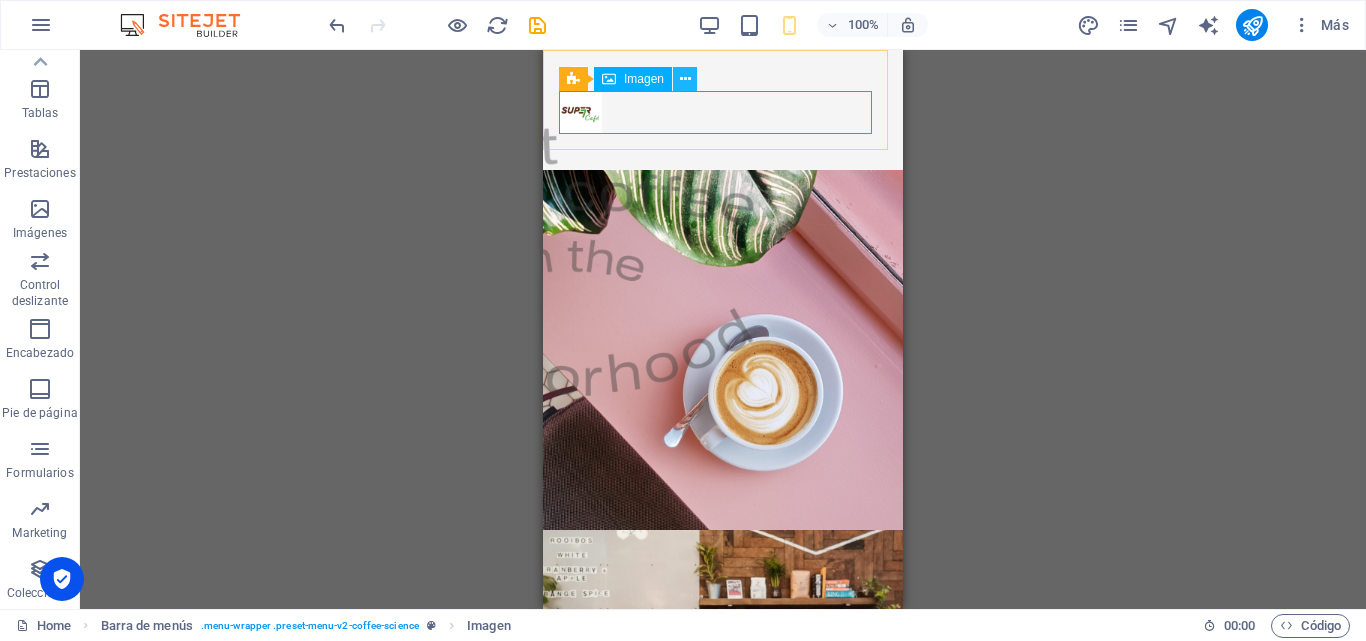 click at bounding box center [685, 79] 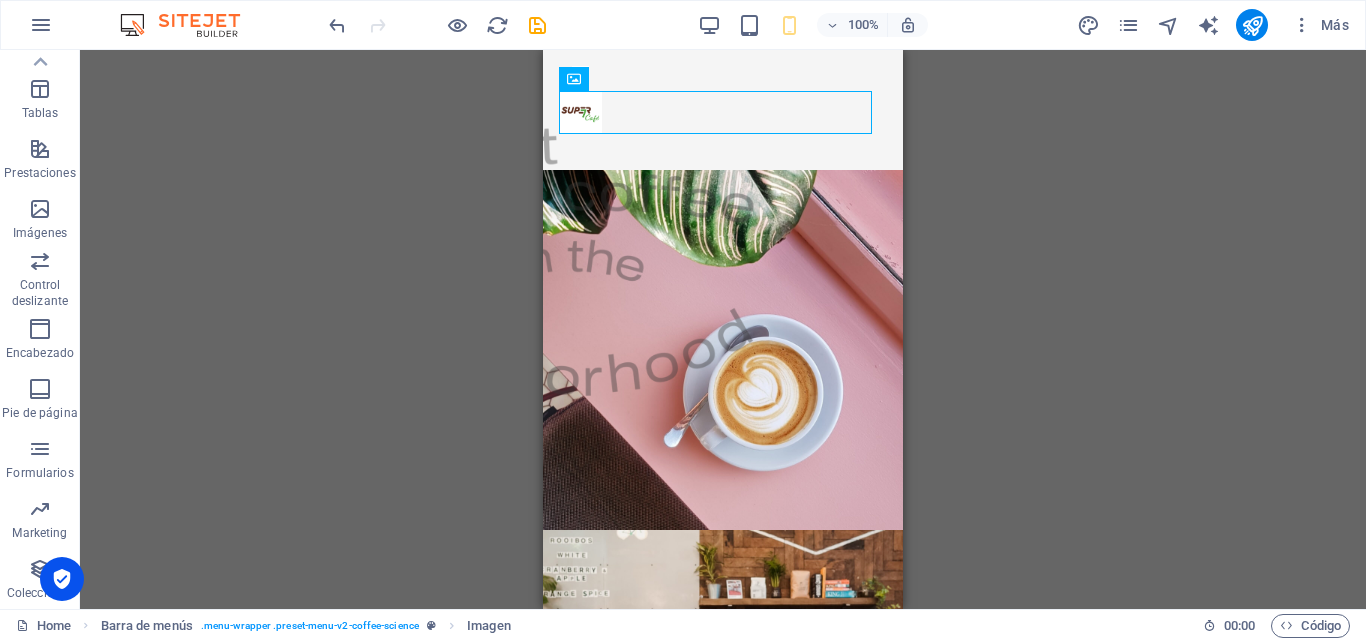 click on "Contenedor   Banner   H1   Banner   Banner   Contenedor   Barra de menús   Barra de menús   Menú   Barra de menús   Logo   Barra de menús   Imagen   Barra de menús   Botón   Barra de menús   Imagen   Contenedor   Banner   Separador   Contenedor   Imagen   Contenedor   Contenedor   HTML   Marcador   Imagen   [PERSON_NAME]   Contenedor   Separador   Contenedor   H3   Contenedor   Contenedor   Contenedor   H3   Contenedor   Contenedor   Contenedor   H3   Contenedor   Contenedor   Contenedor   Separador   Galería   Galería   Galería   Marcador   Imagen amplia con texto   Imagen amplia con texto   Contenedor   H3   Contenedor   Texto   Texto   Botón   Imagen   Imagen   Marcador   Imagen amplia con texto   Imagen amplia con texto   Contenedor   H3   Contenedor   Texto   Texto   Botón   Pie de página [PERSON_NAME]   Separador   Separador" at bounding box center (723, 329) 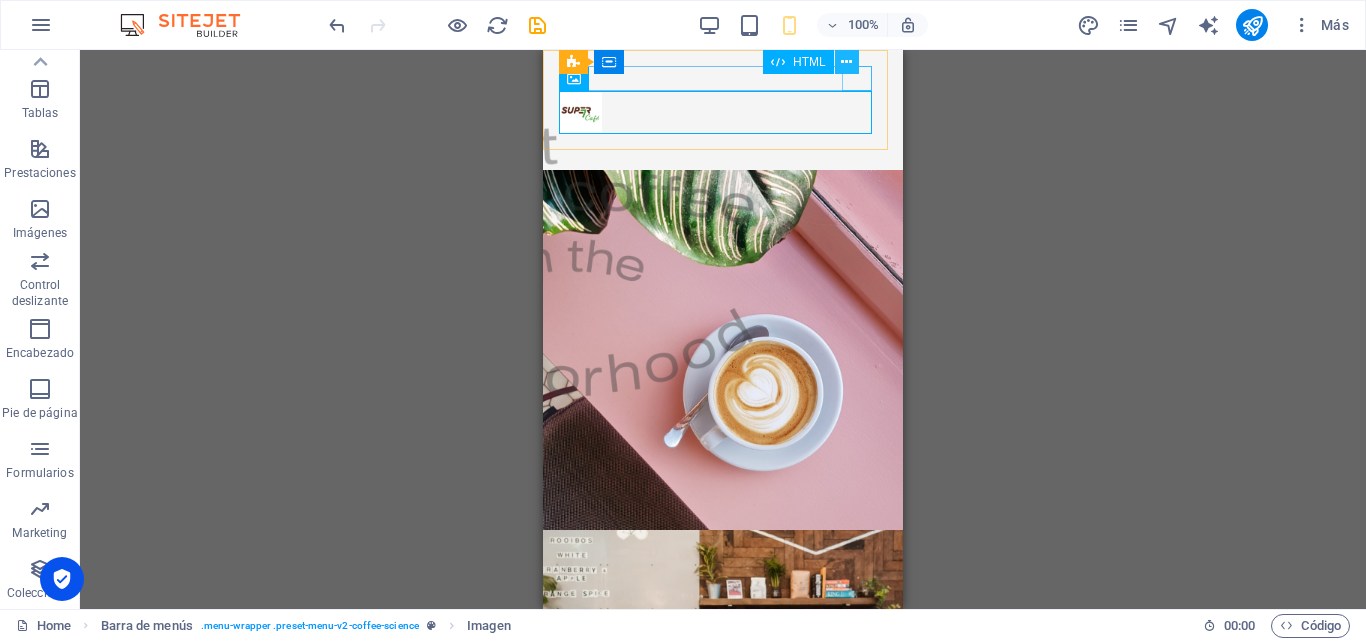 click at bounding box center [847, 62] 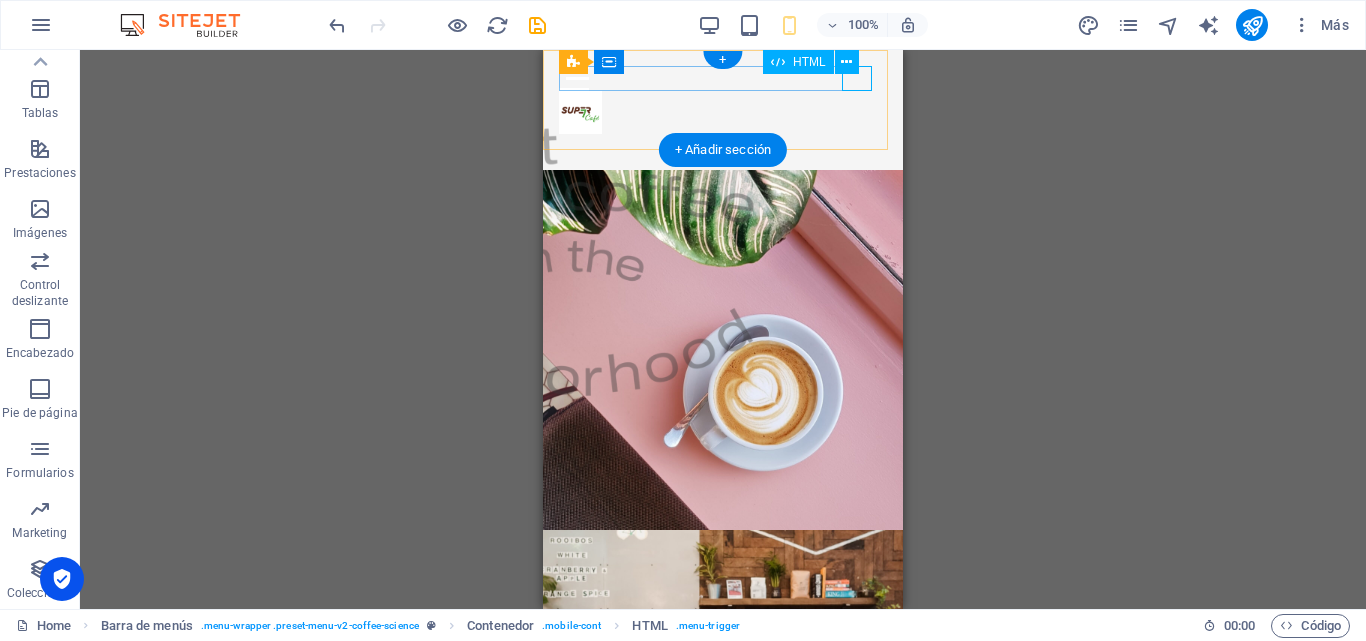 click at bounding box center (723, 78) 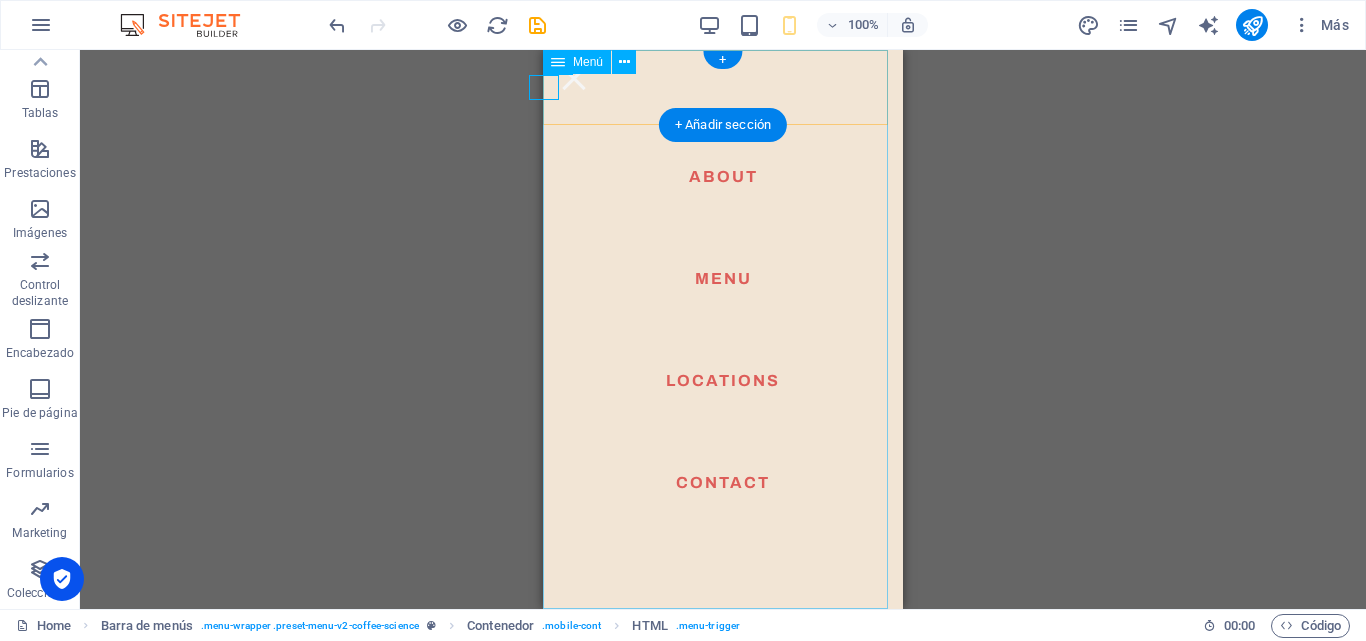click on "About Menu Locations Contact" at bounding box center [723, 329] 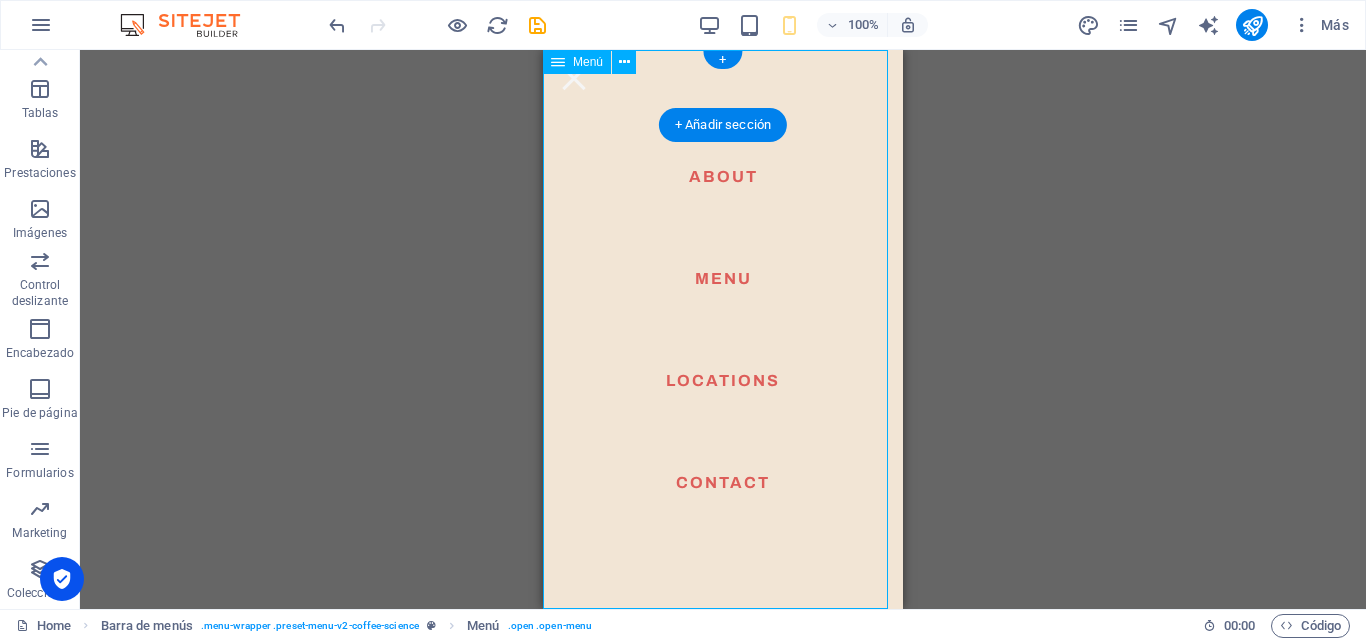 click on "About Menu Locations Contact" at bounding box center [723, 329] 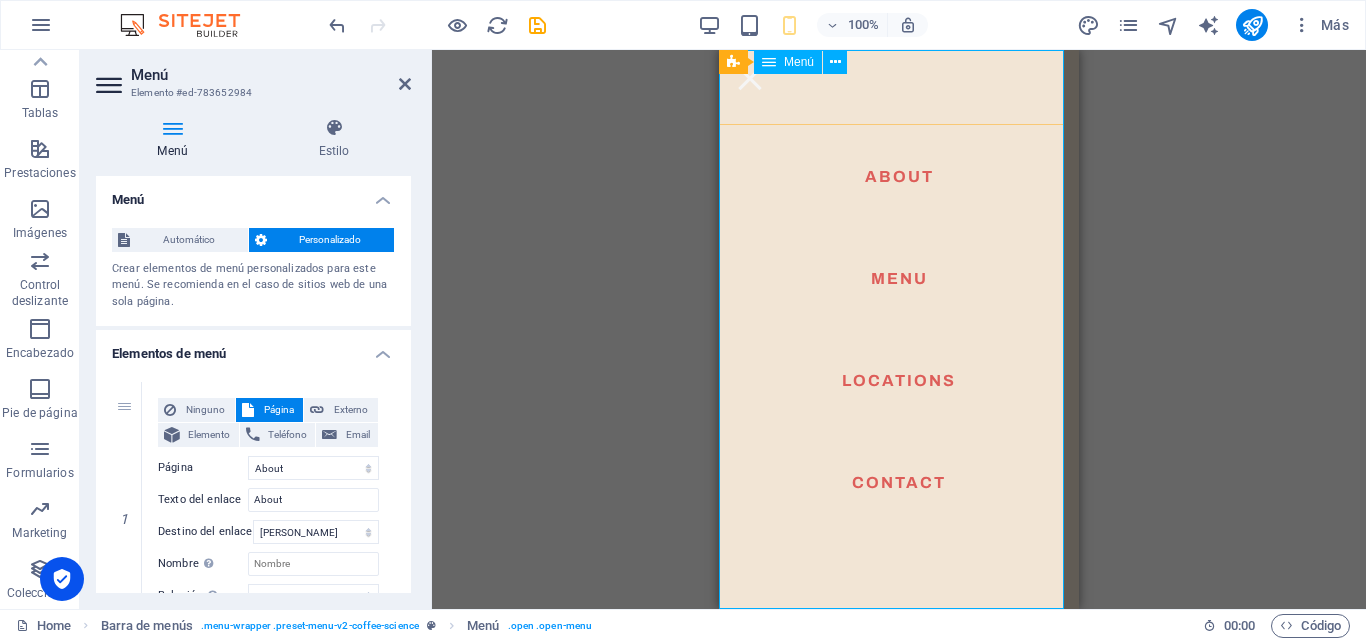 click on "About Menu Locations Contact" at bounding box center (899, 329) 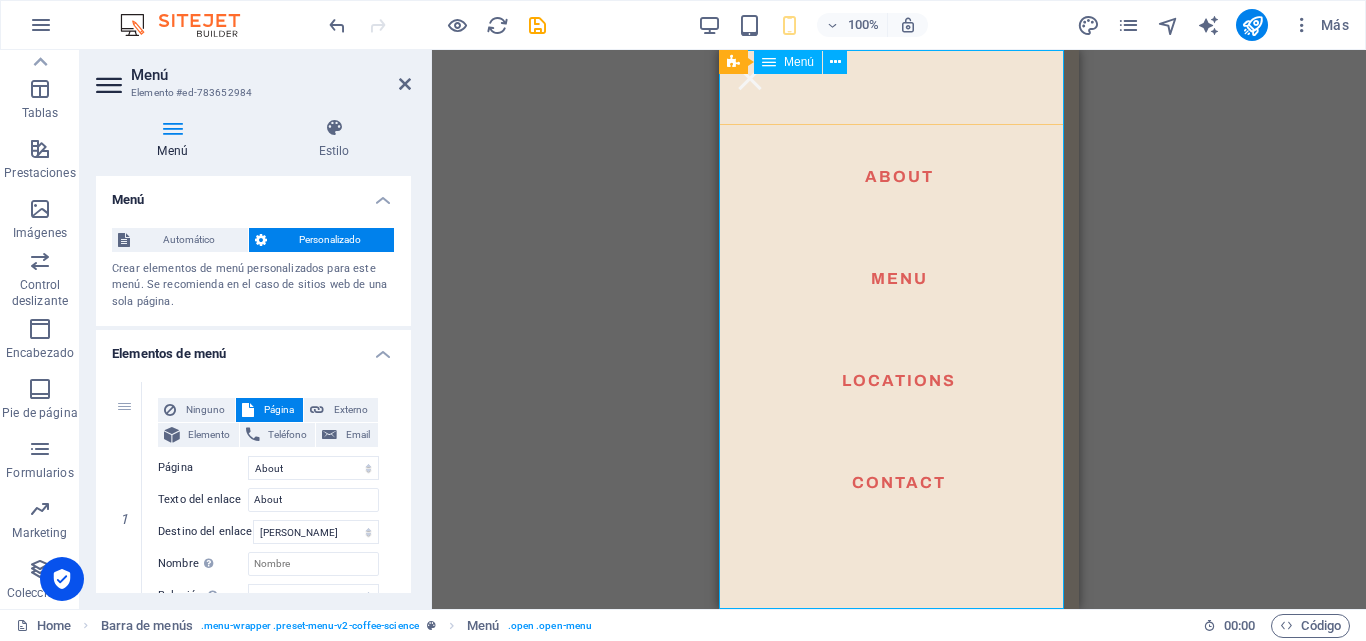 click on "About Menu Locations Contact" at bounding box center (899, 329) 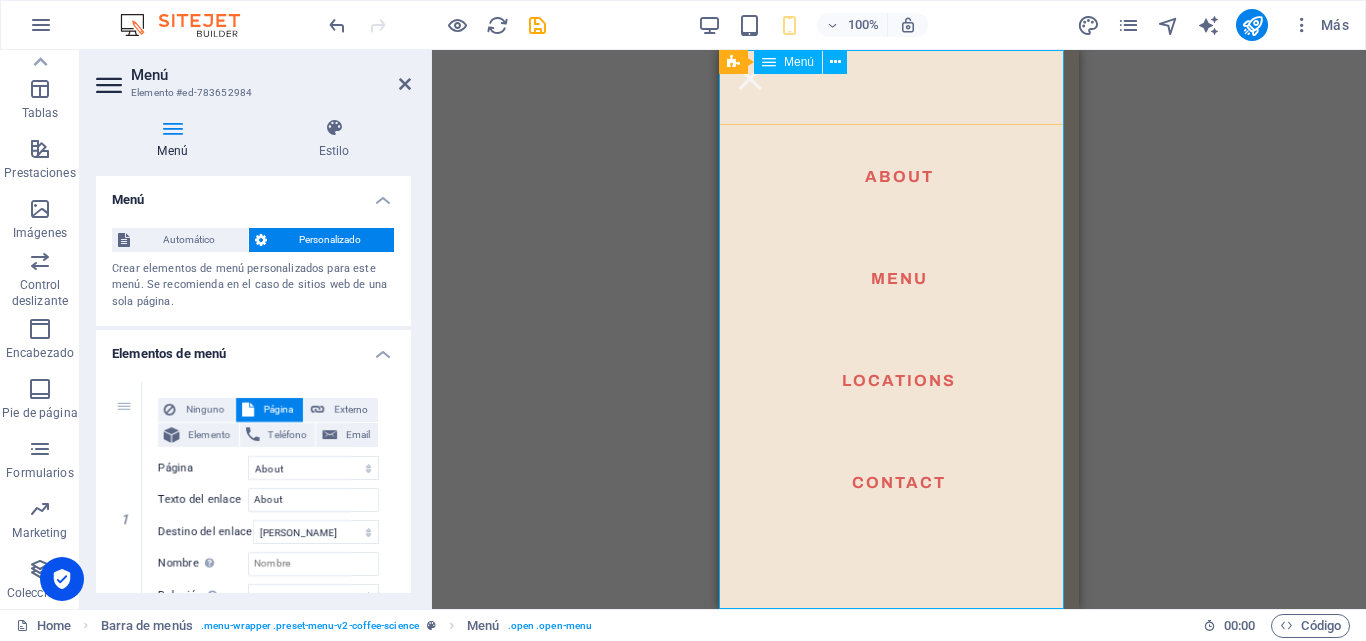 click on "About Menu Locations Contact" at bounding box center [899, 329] 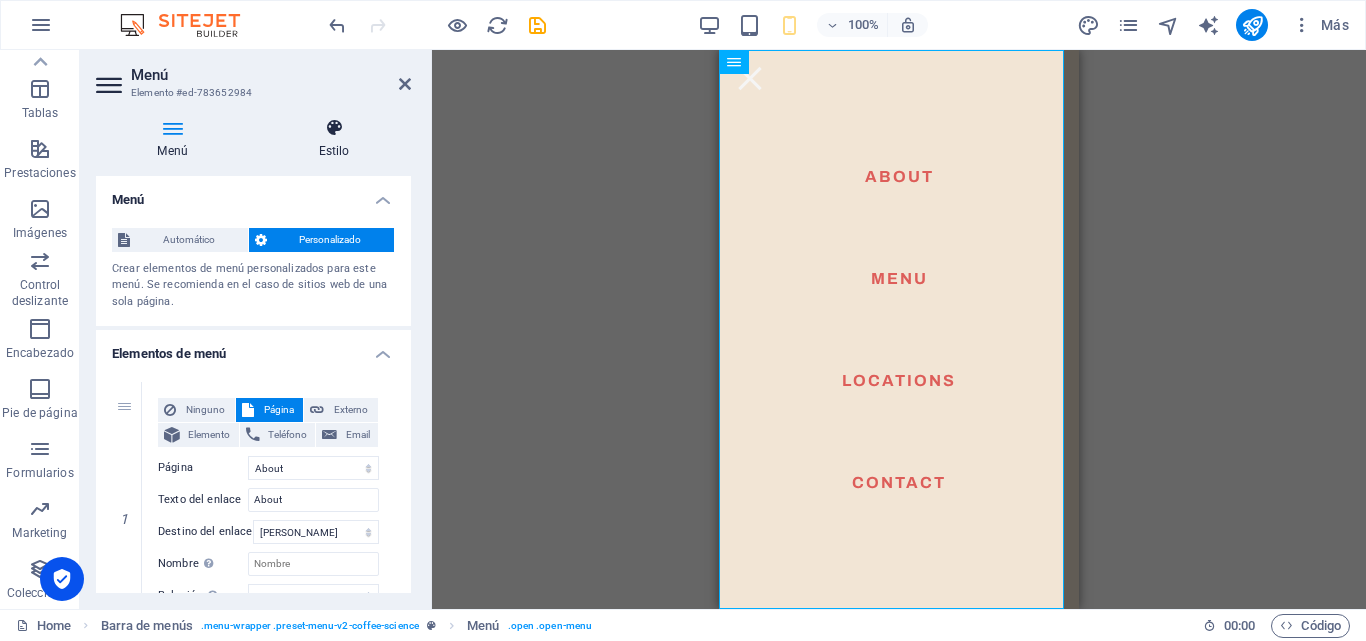 click on "Estilo" at bounding box center (334, 139) 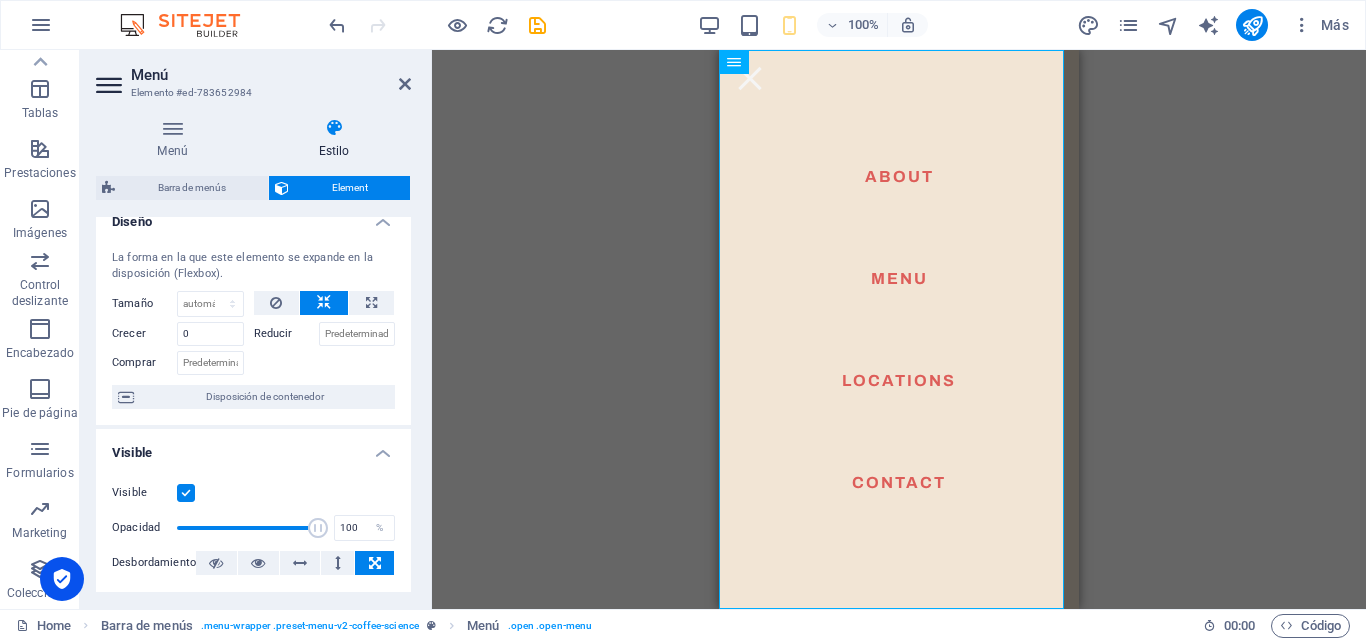 scroll, scrollTop: 486, scrollLeft: 0, axis: vertical 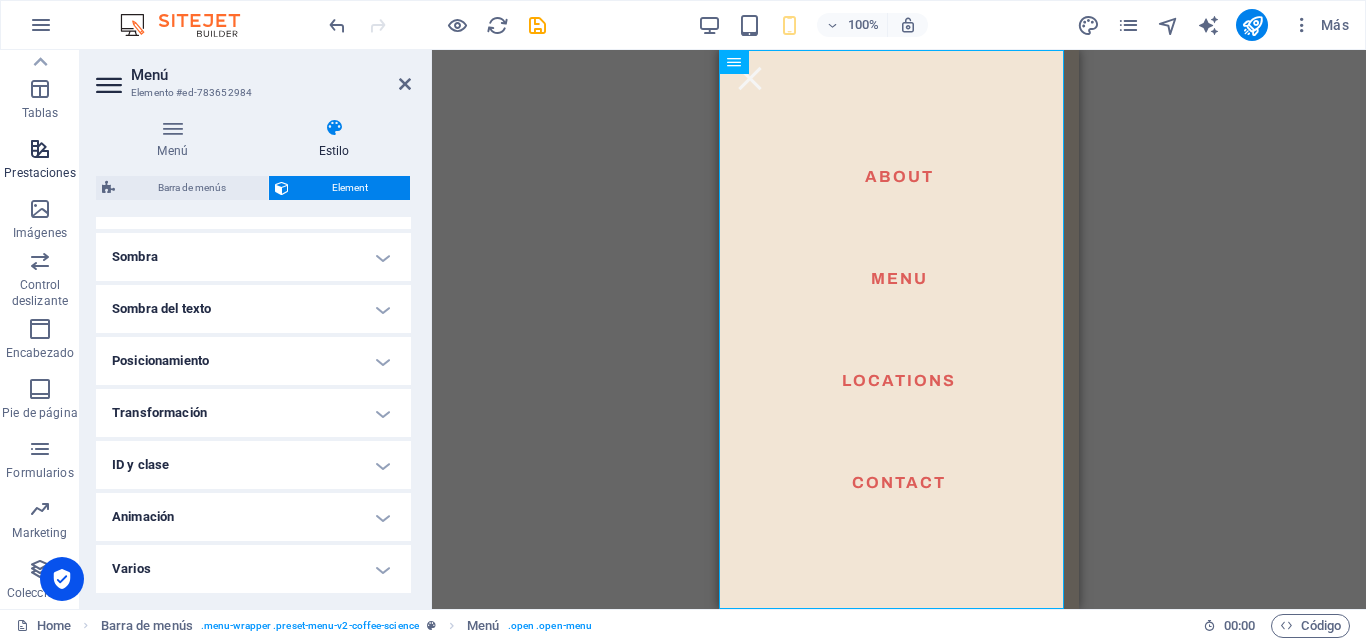click on "Prestaciones" at bounding box center (39, 173) 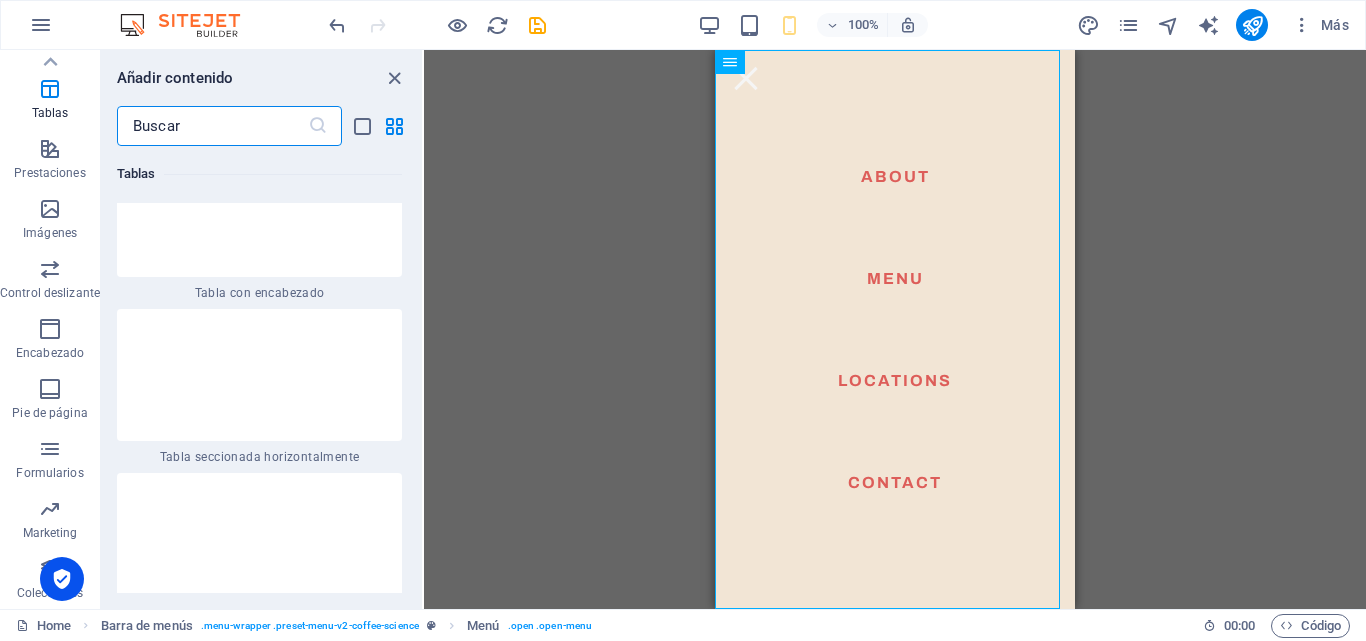 scroll, scrollTop: 13450, scrollLeft: 0, axis: vertical 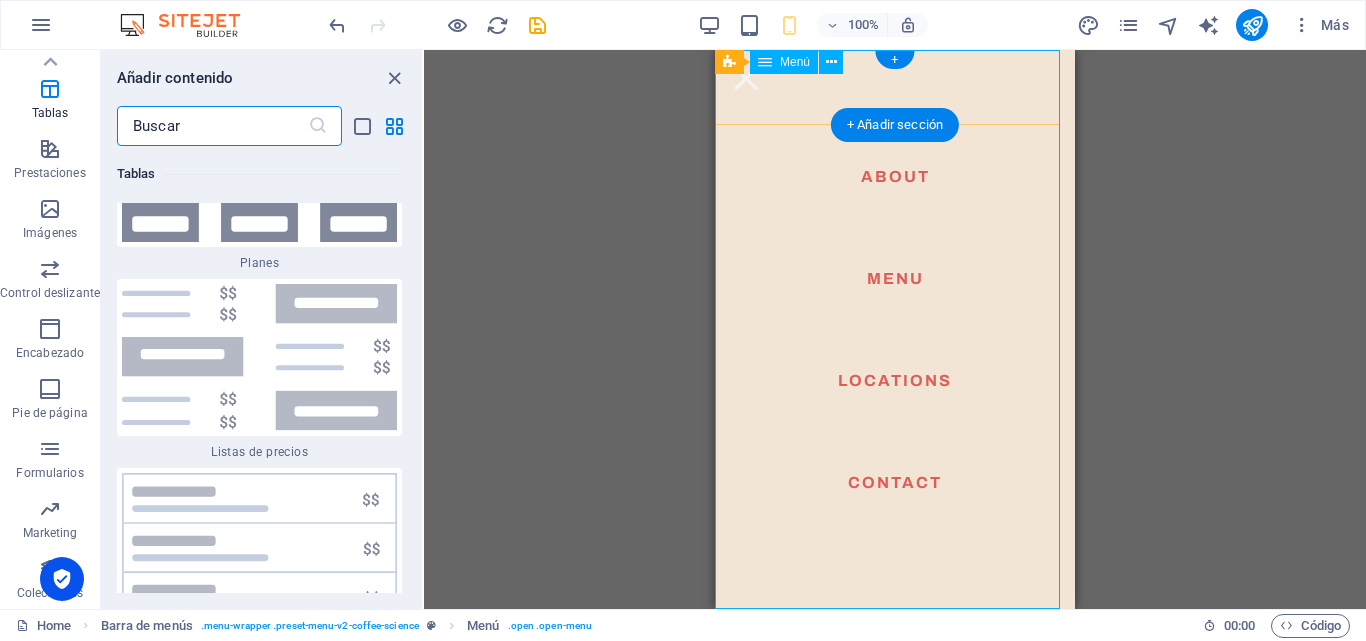 click on "About Menu Locations Contact" at bounding box center [895, 329] 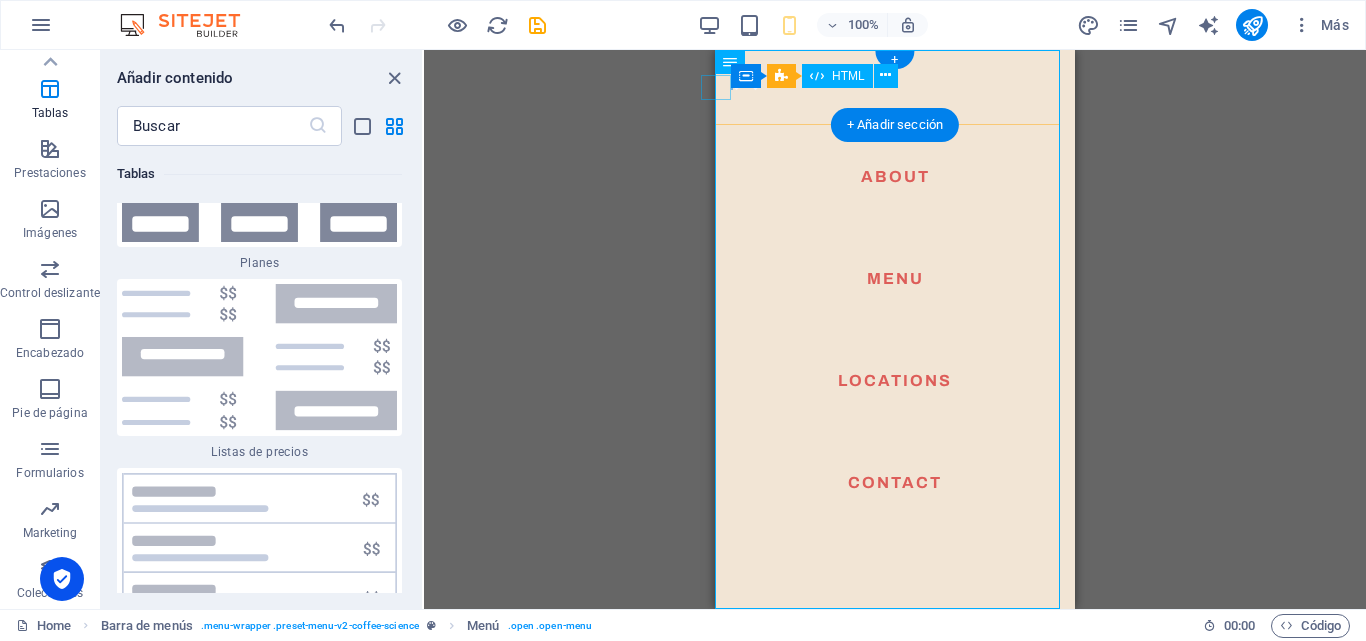 click at bounding box center (746, 78) 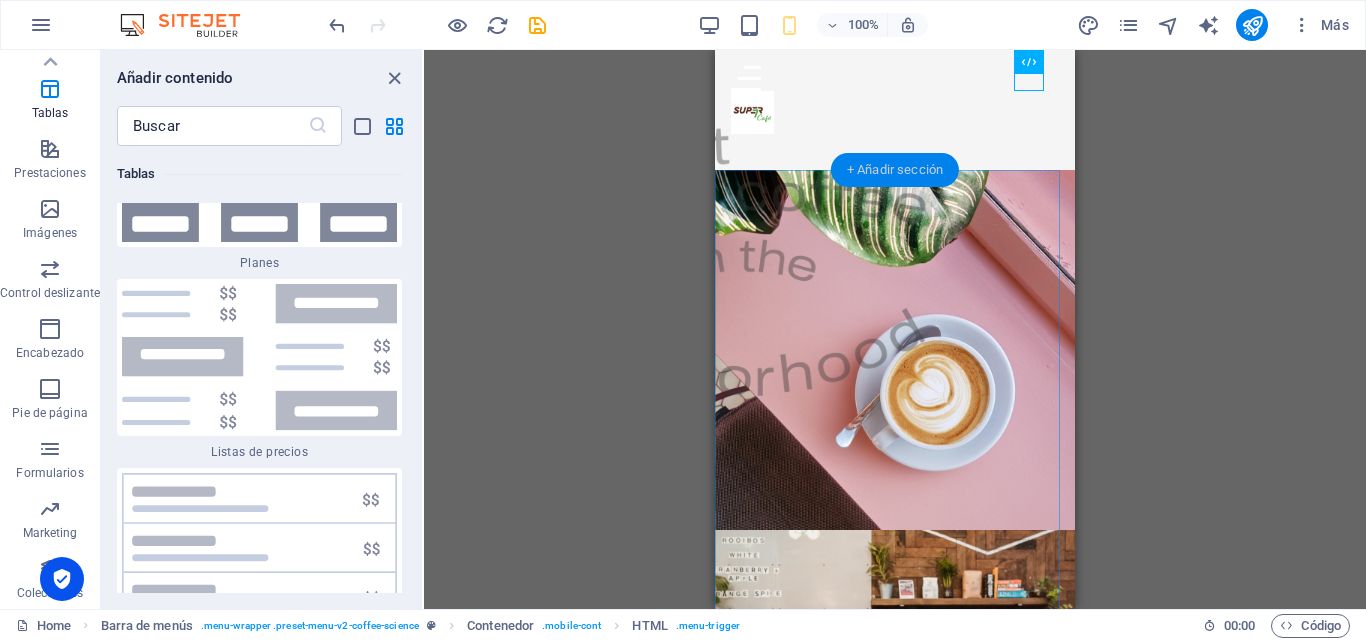 click on "+ Añadir sección" at bounding box center [895, 170] 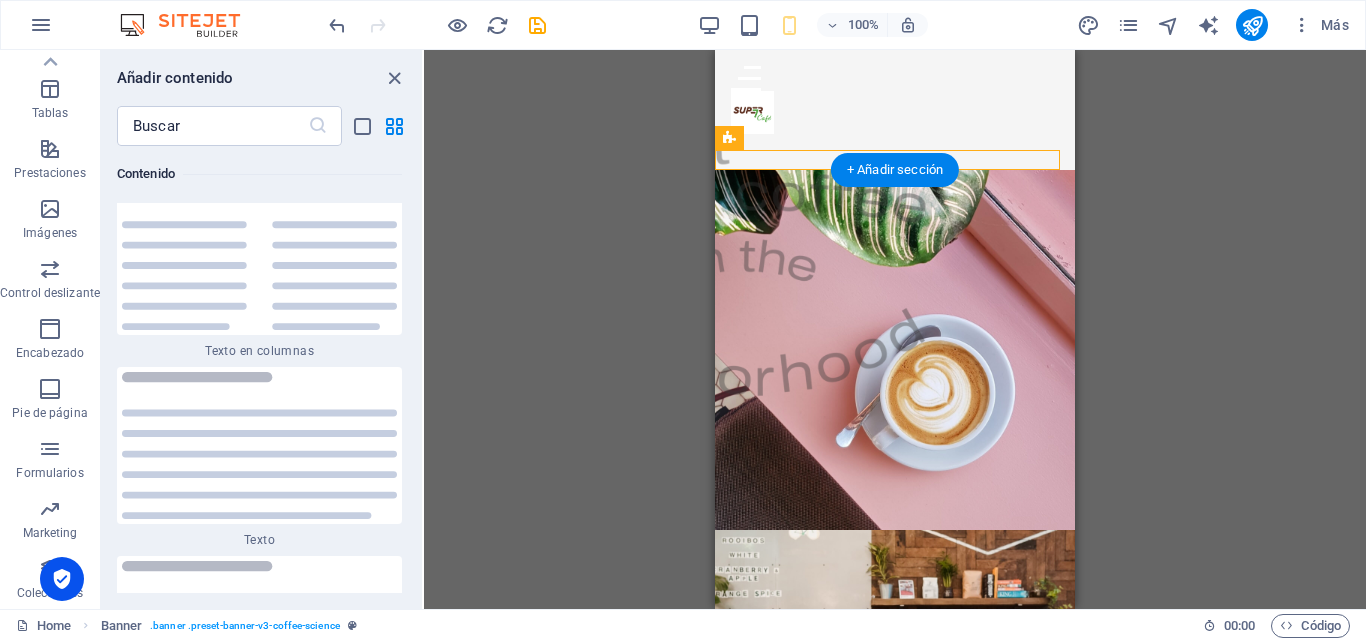 scroll, scrollTop: 6808, scrollLeft: 0, axis: vertical 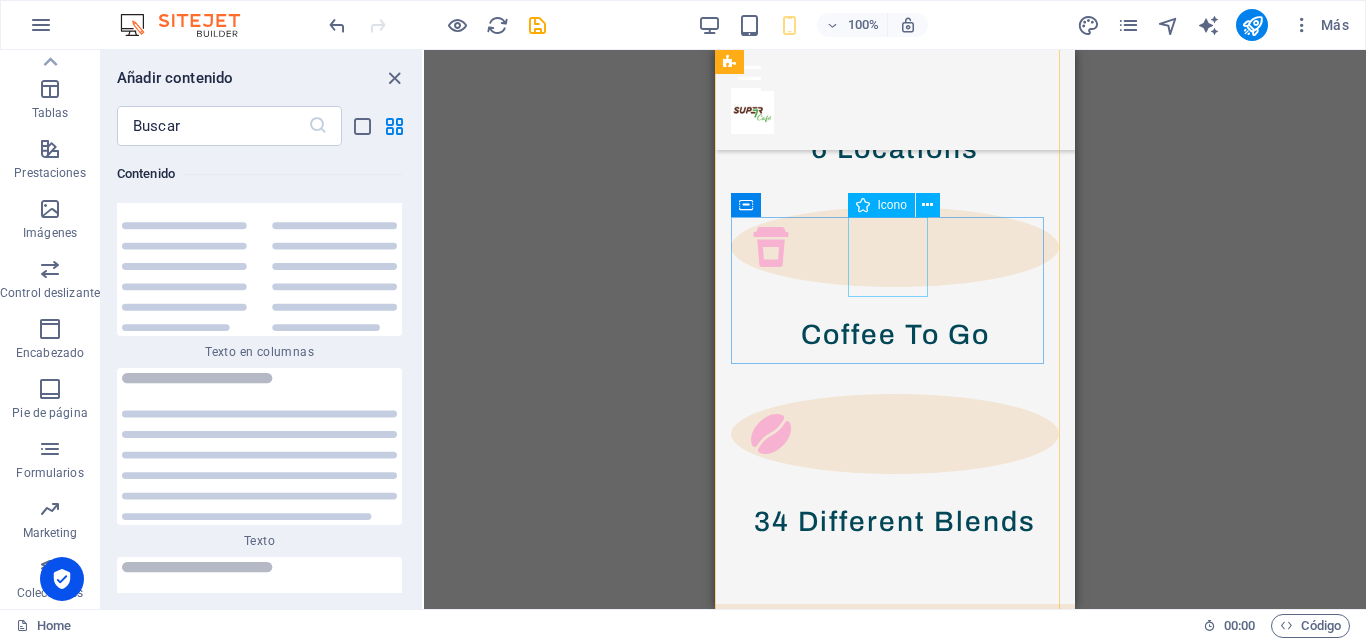 click at bounding box center [895, 247] 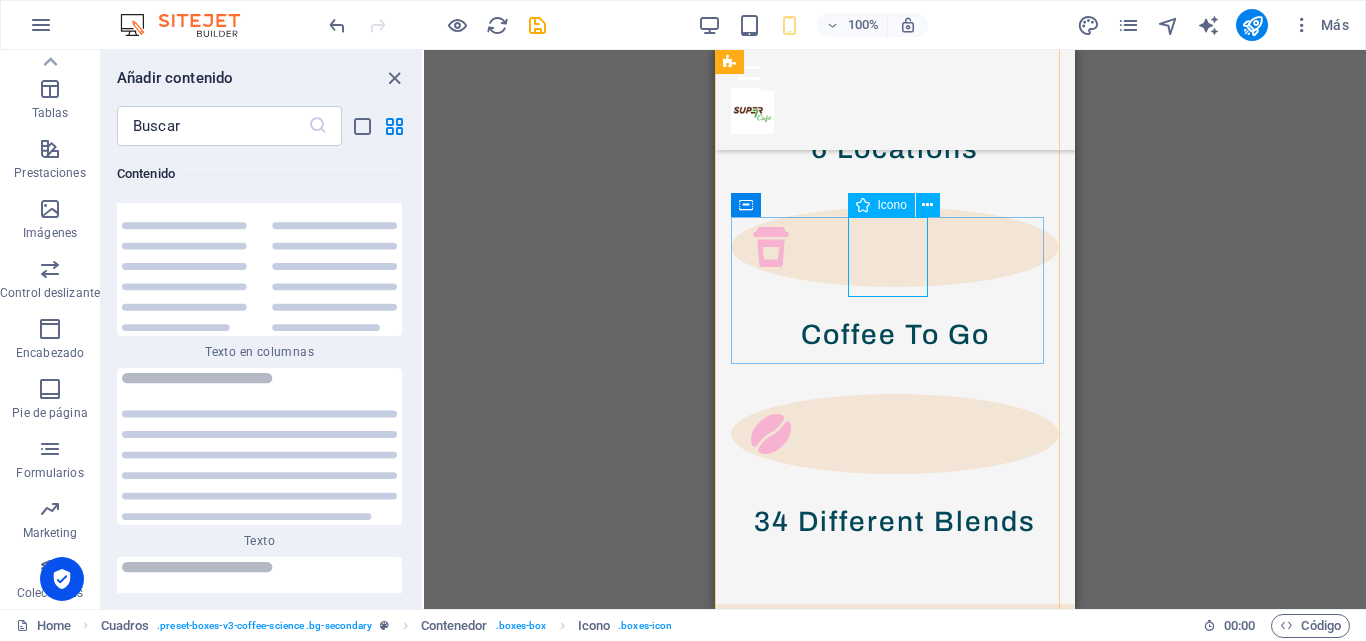click on "Icono" at bounding box center [892, 205] 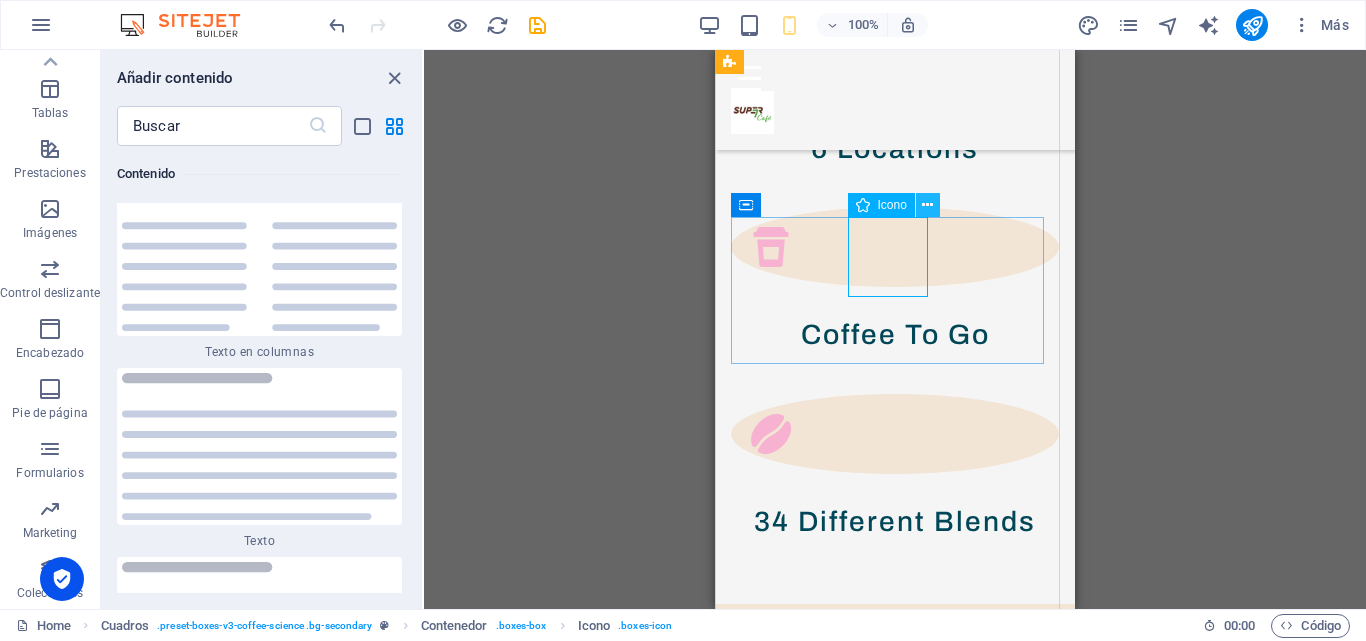 click at bounding box center [927, 205] 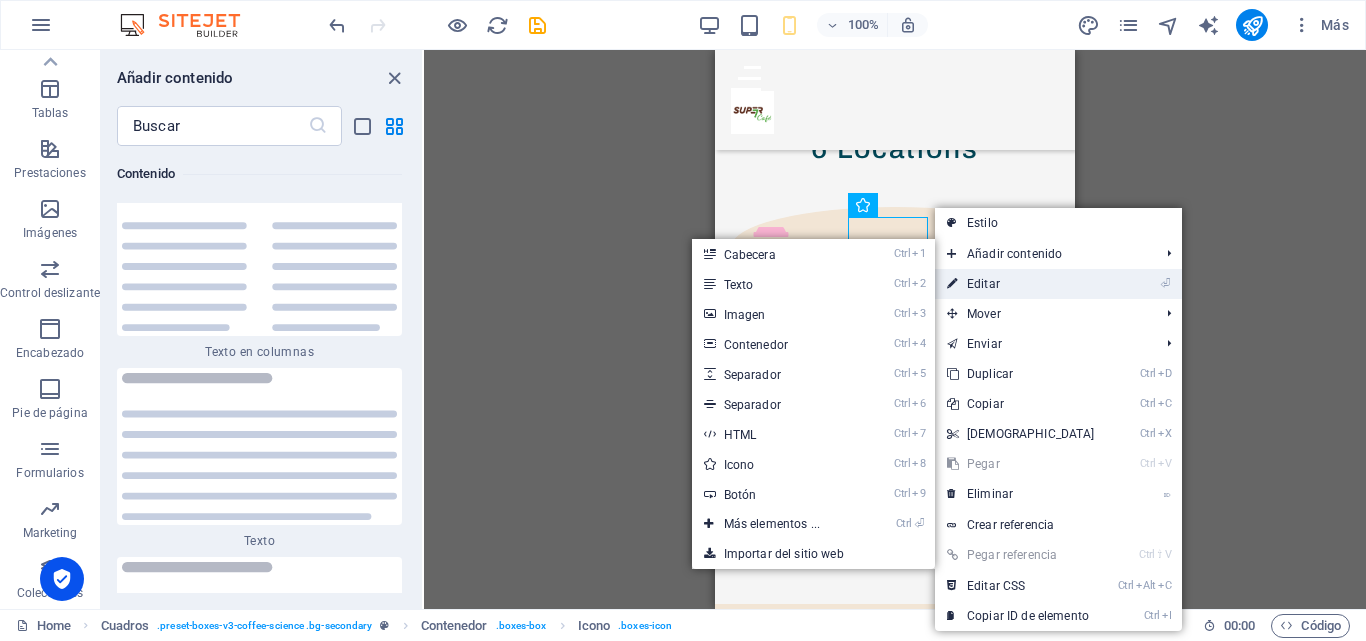click on "⏎  Editar" at bounding box center (1021, 284) 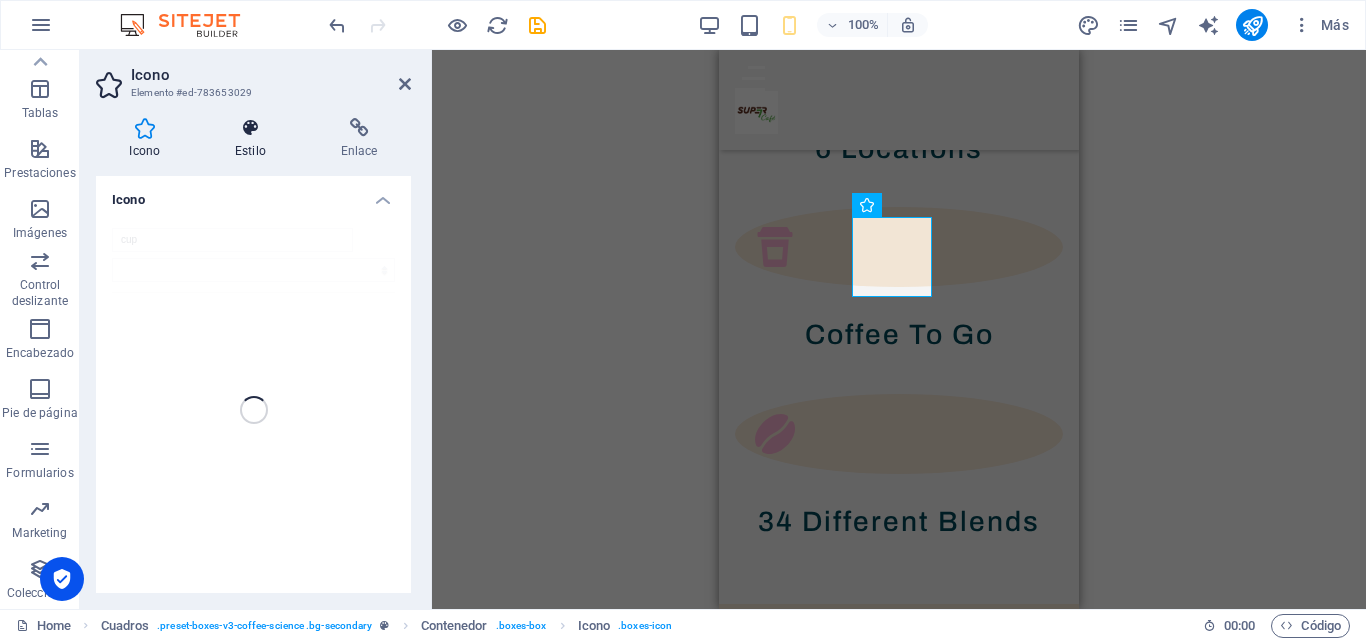click at bounding box center (251, 128) 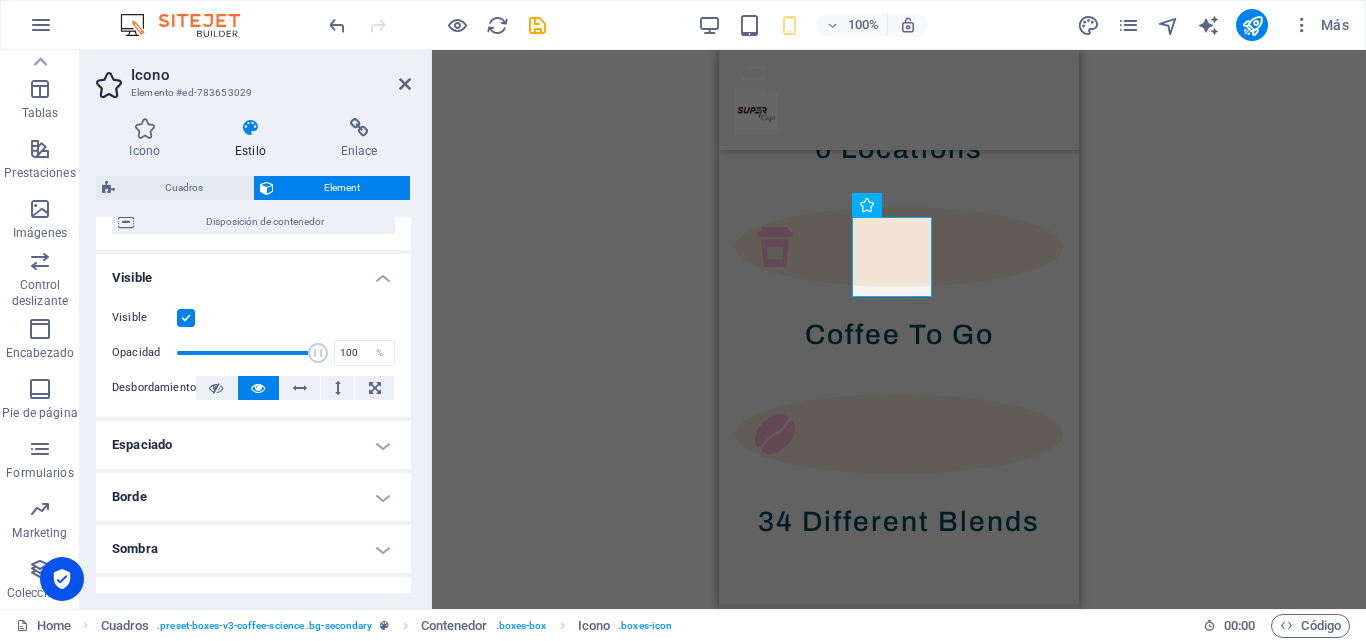 scroll, scrollTop: 233, scrollLeft: 0, axis: vertical 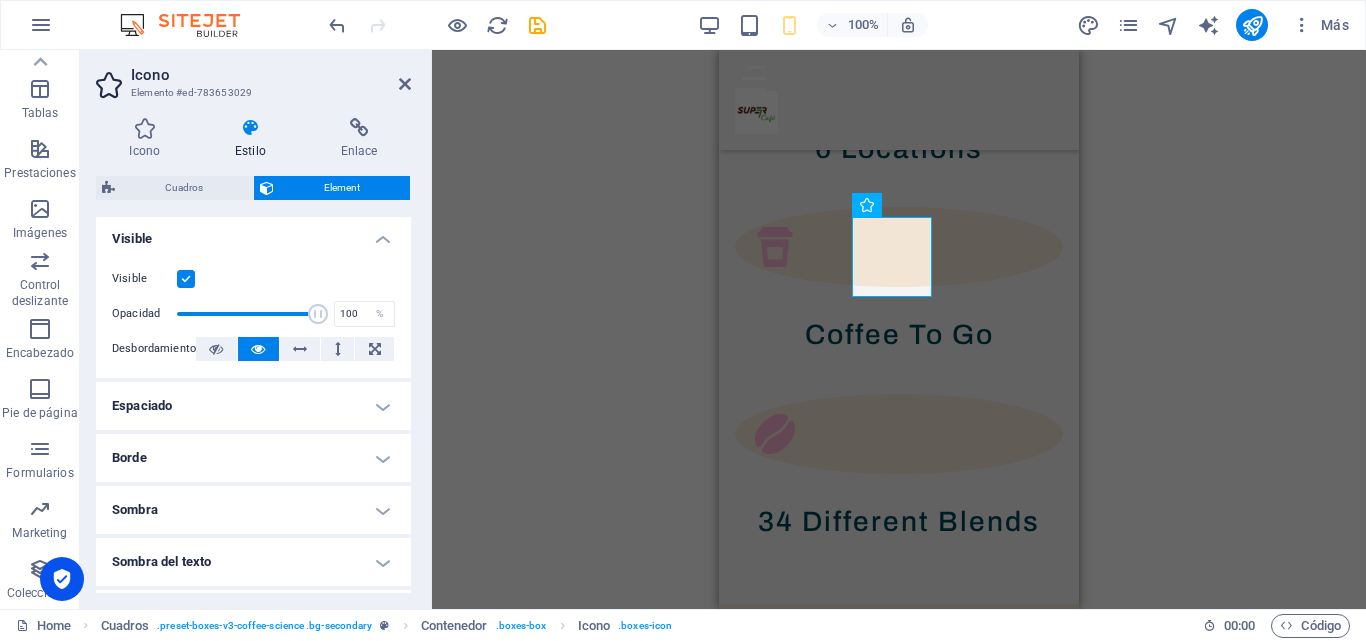click on "Sombra" at bounding box center [253, 510] 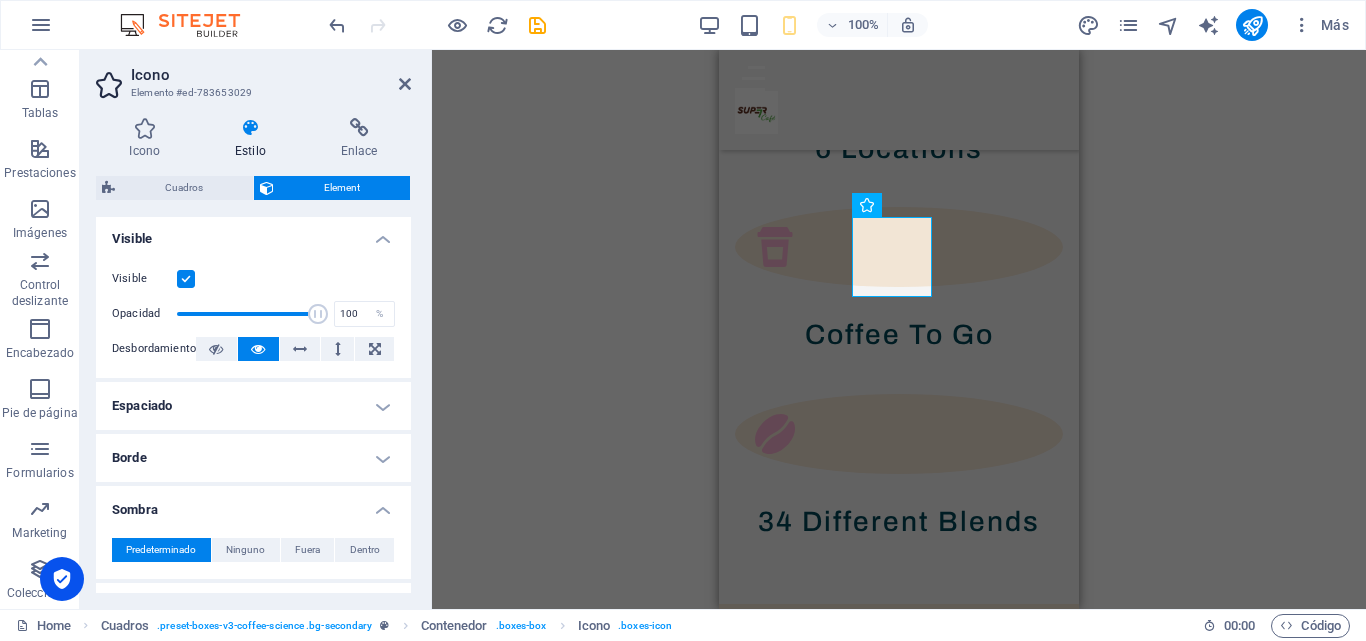 scroll, scrollTop: 531, scrollLeft: 0, axis: vertical 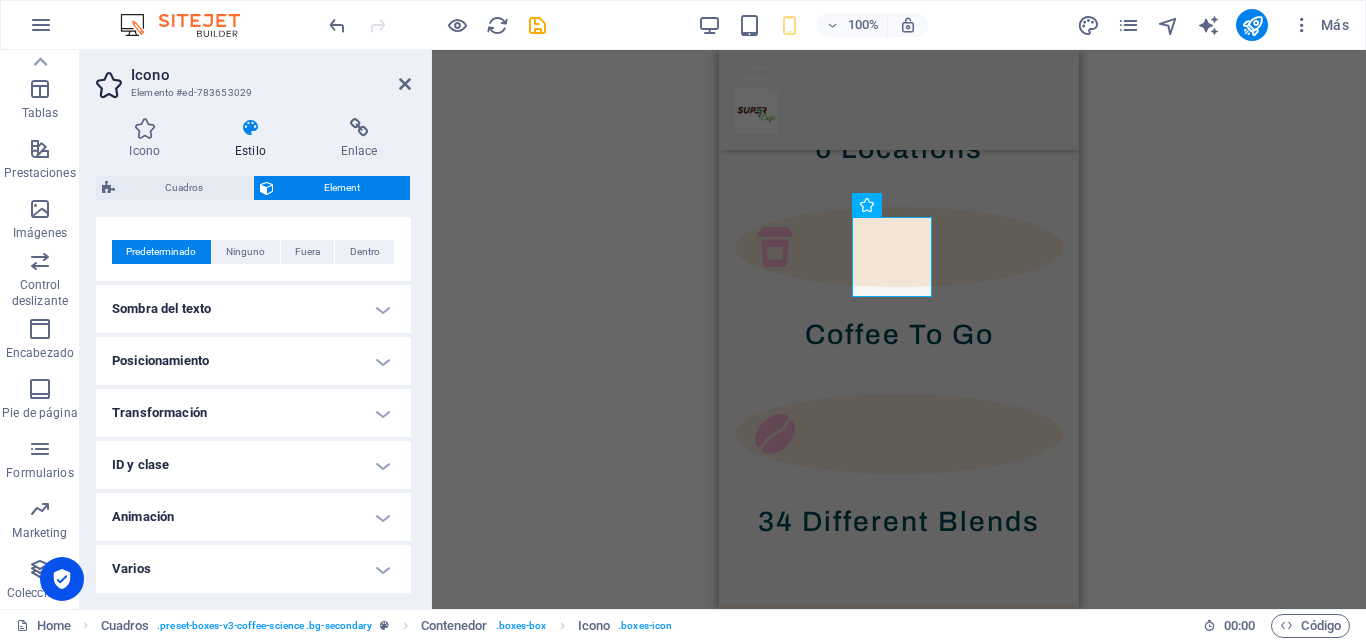 click on "Animación" at bounding box center [253, 517] 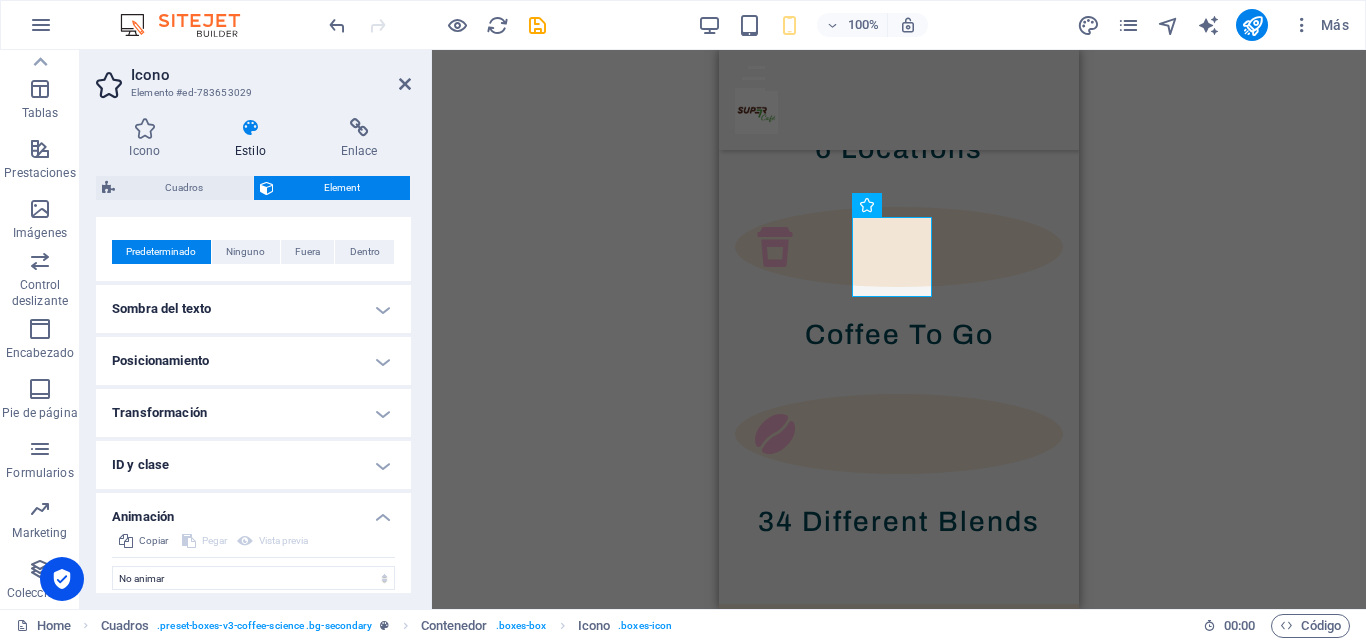 scroll, scrollTop: 596, scrollLeft: 0, axis: vertical 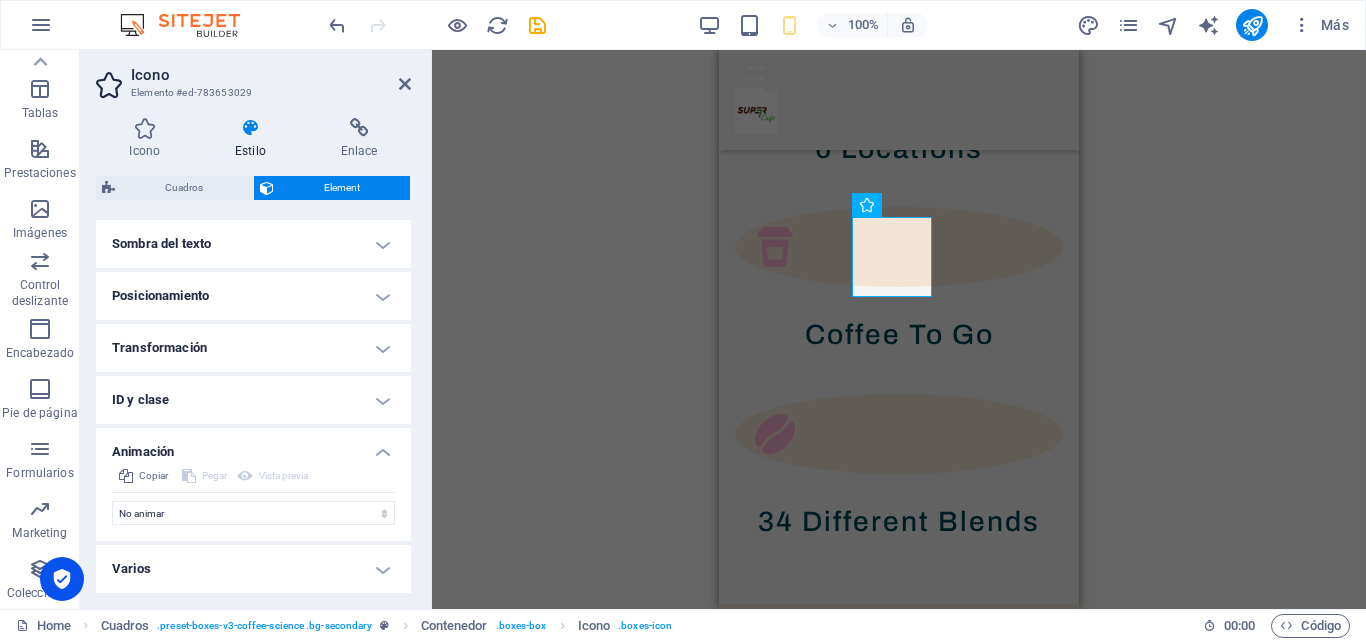 click on "Varios" at bounding box center (253, 569) 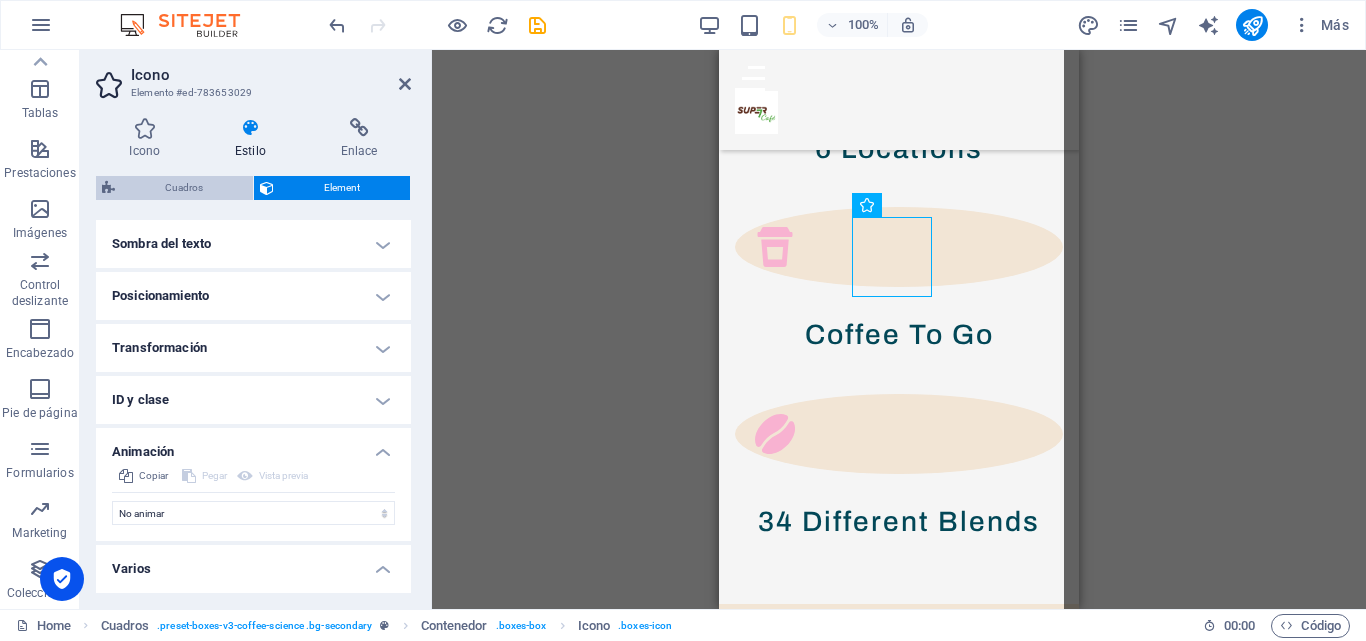 click on "Cuadros" at bounding box center [184, 188] 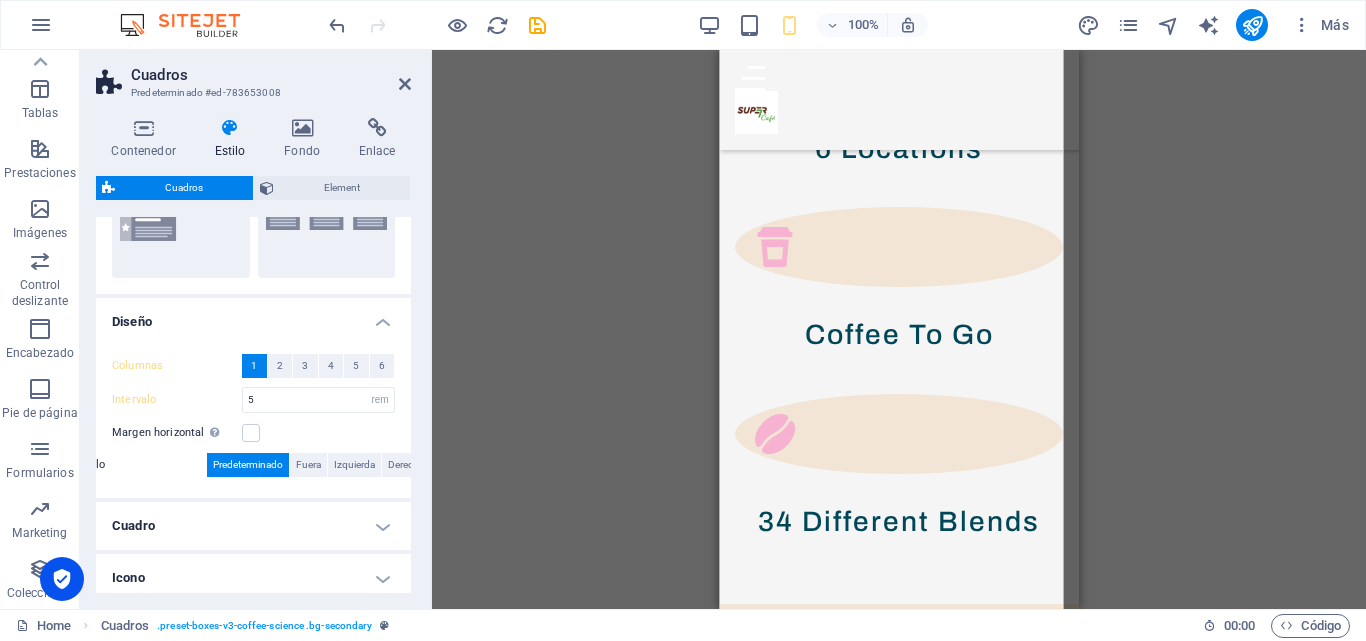 scroll, scrollTop: 352, scrollLeft: 0, axis: vertical 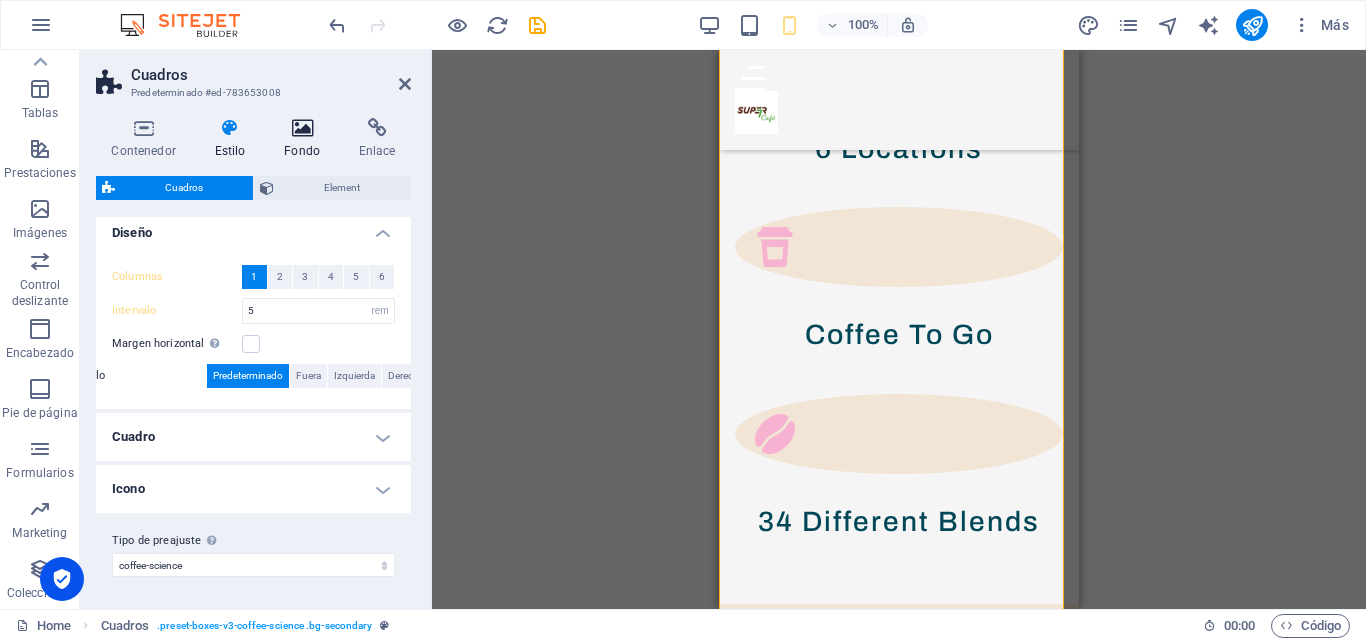 click at bounding box center [302, 128] 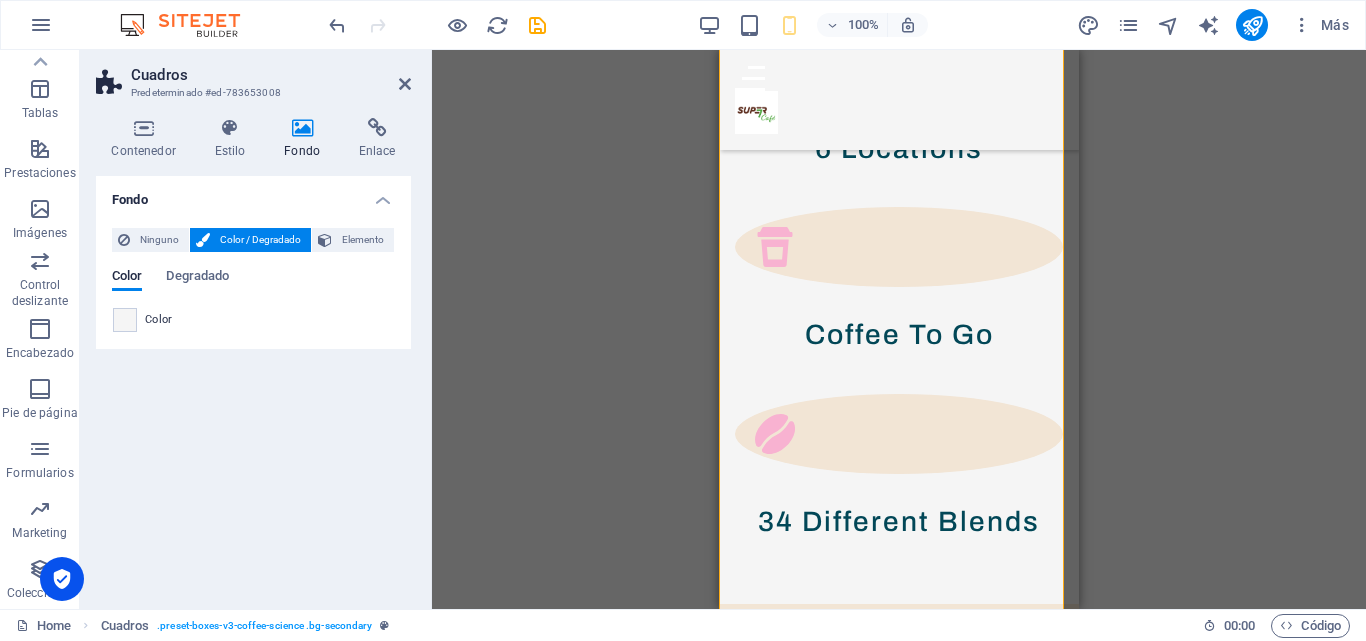 click at bounding box center (125, 320) 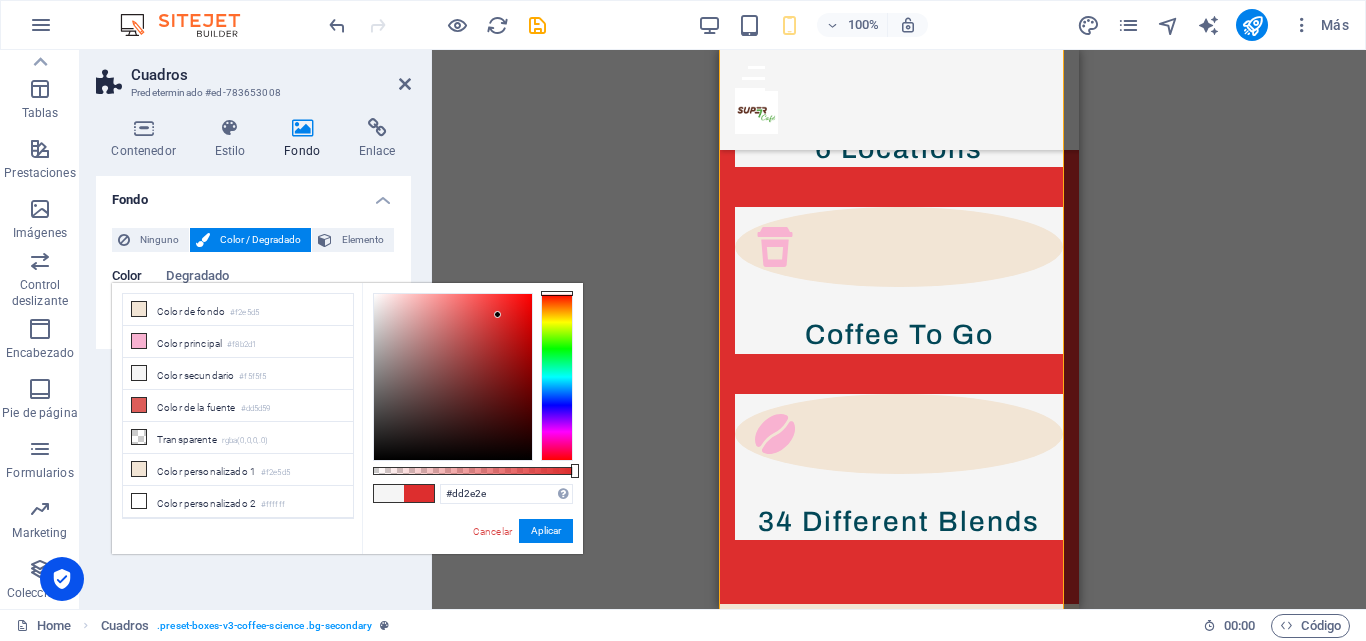 drag, startPoint x: 468, startPoint y: 321, endPoint x: 498, endPoint y: 315, distance: 30.594116 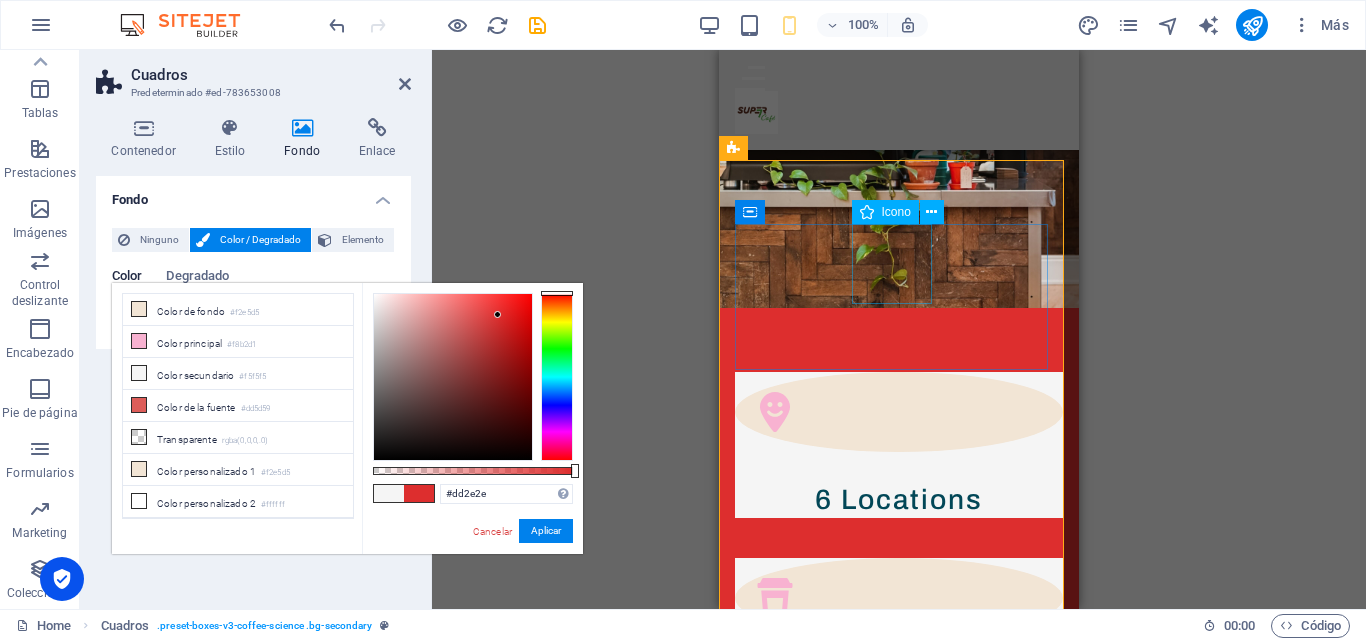 scroll, scrollTop: 700, scrollLeft: 0, axis: vertical 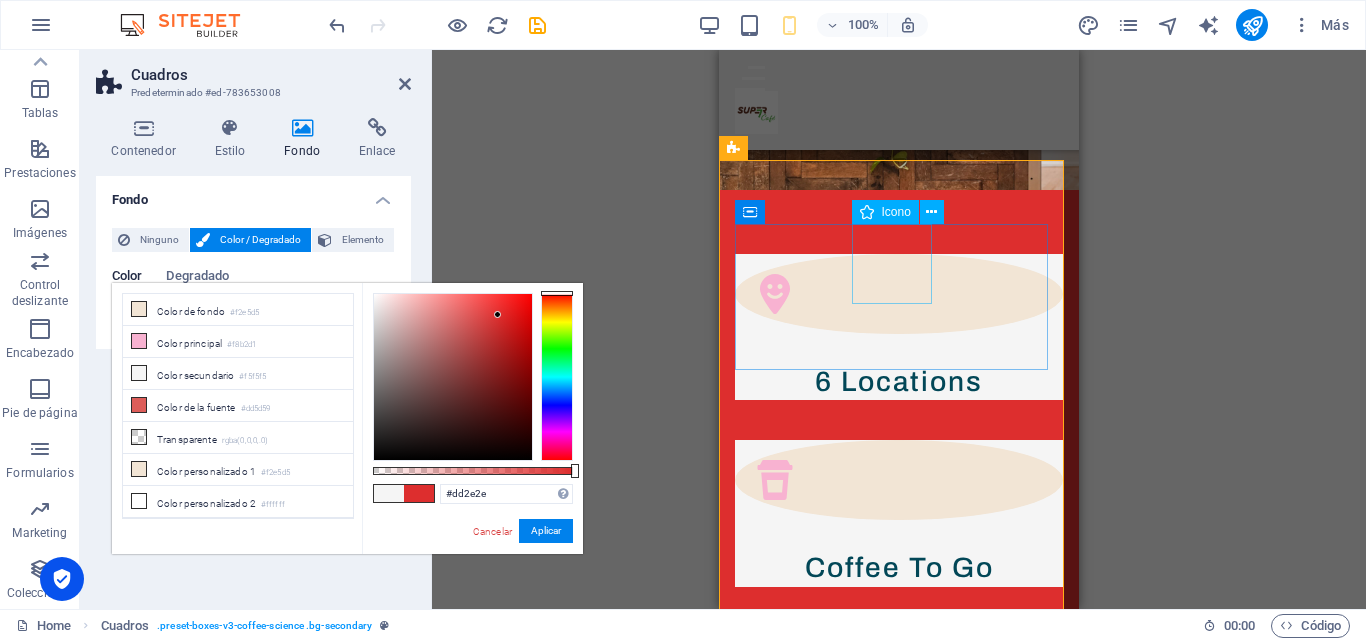 click at bounding box center (899, 294) 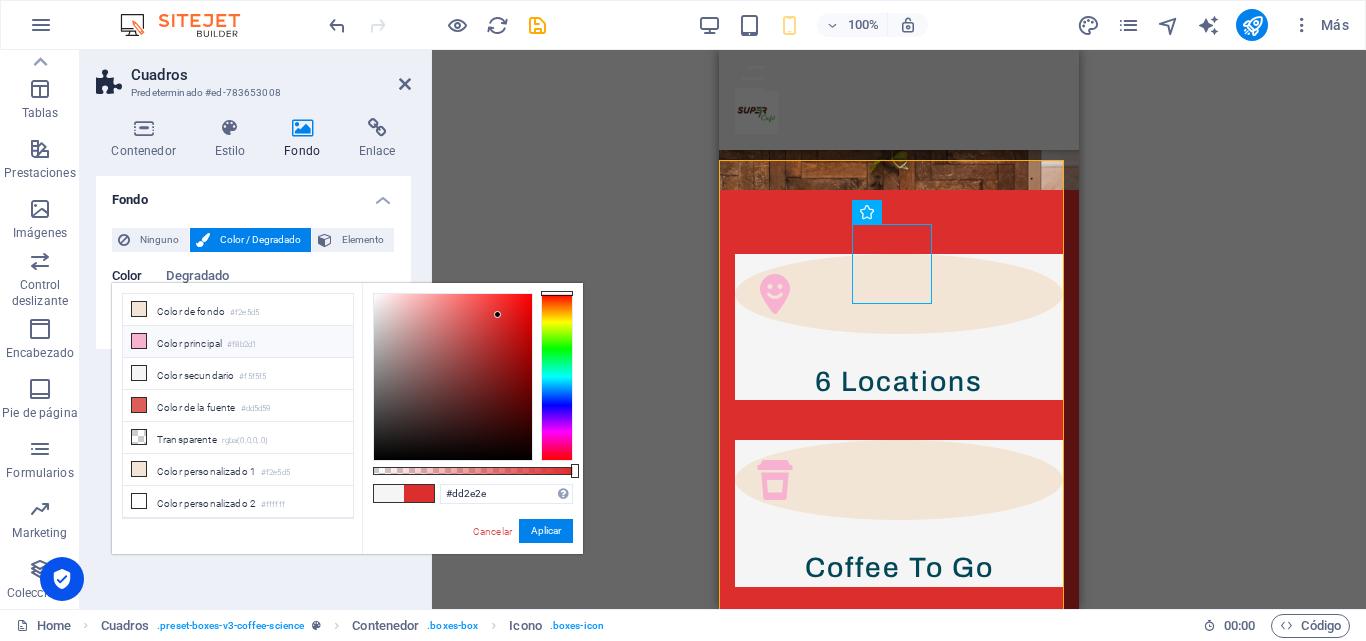 click at bounding box center (139, 341) 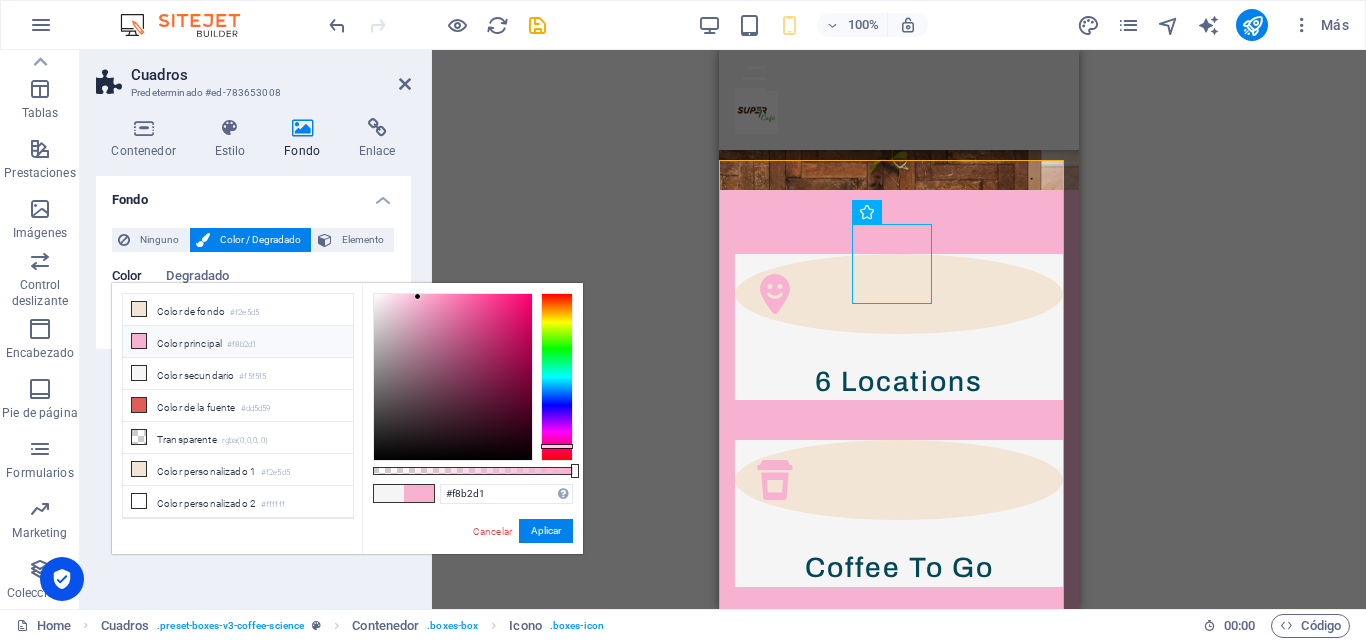 click at bounding box center [139, 341] 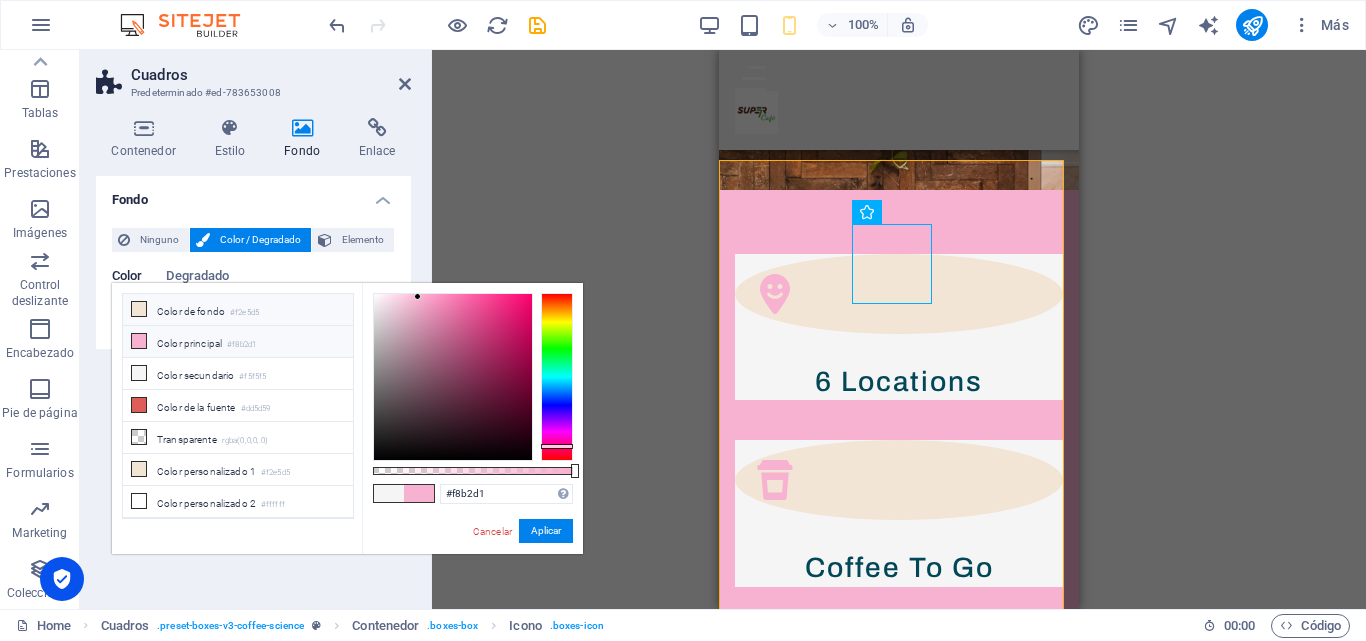 click at bounding box center [139, 309] 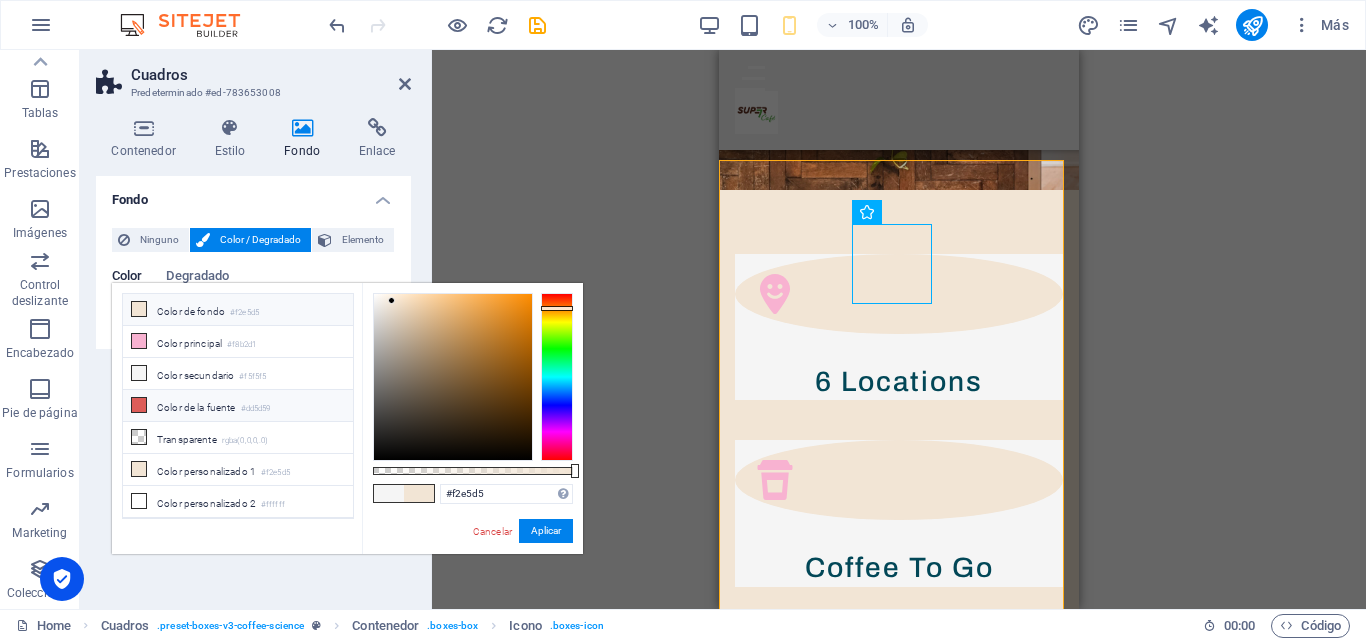 click at bounding box center [139, 405] 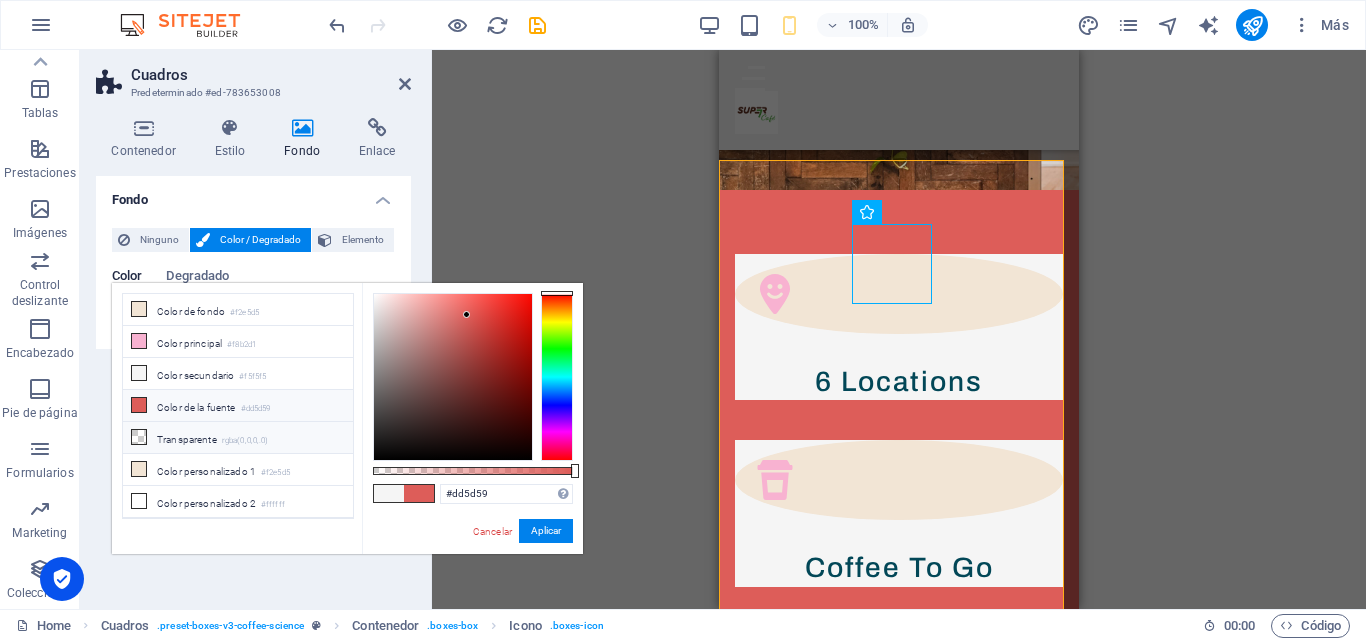 click at bounding box center (139, 437) 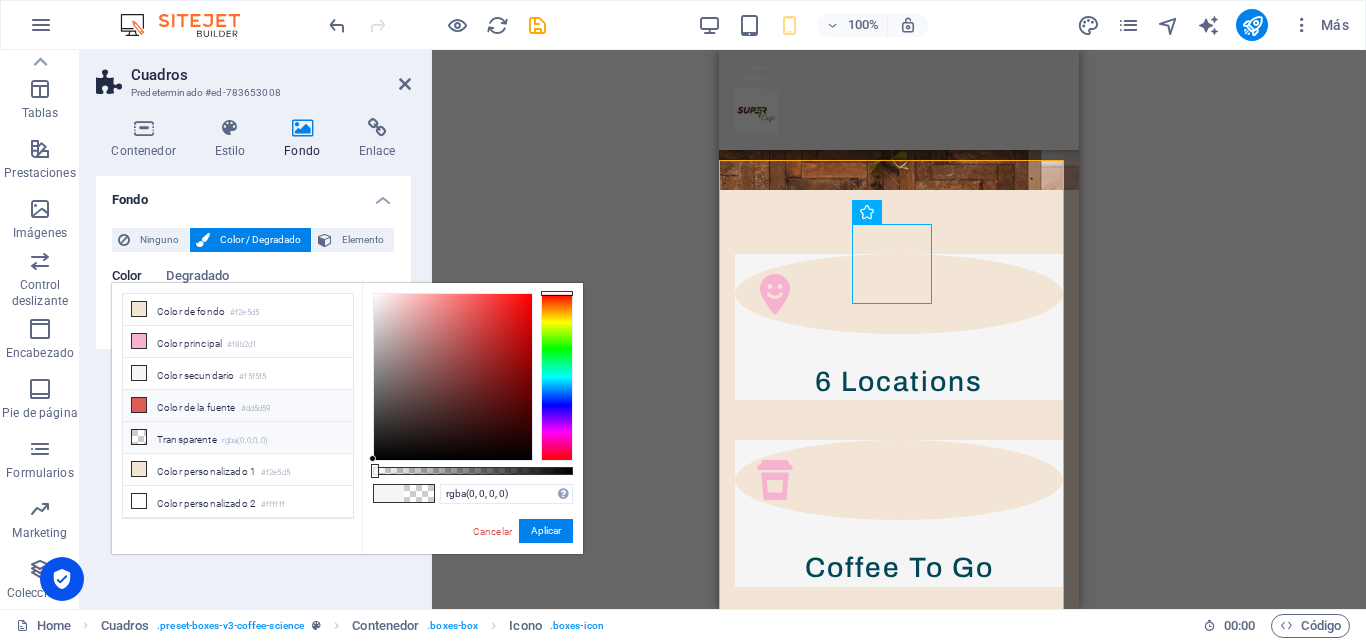 click at bounding box center (139, 405) 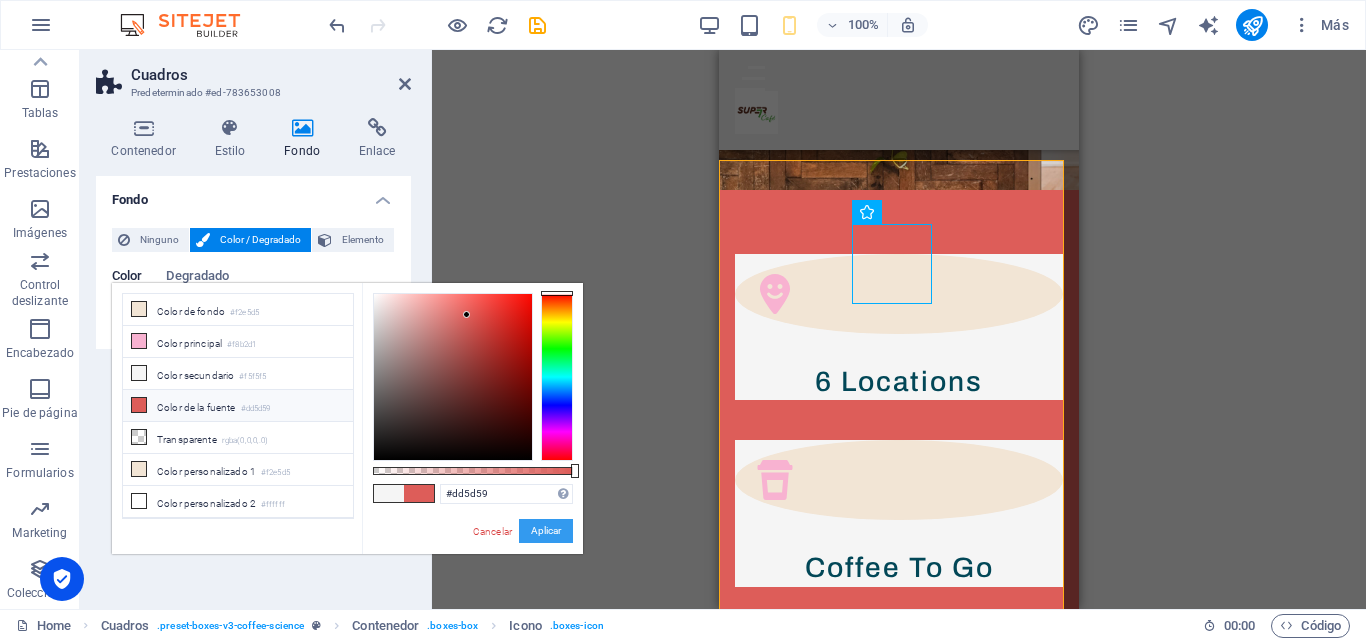 click on "Aplicar" at bounding box center (546, 531) 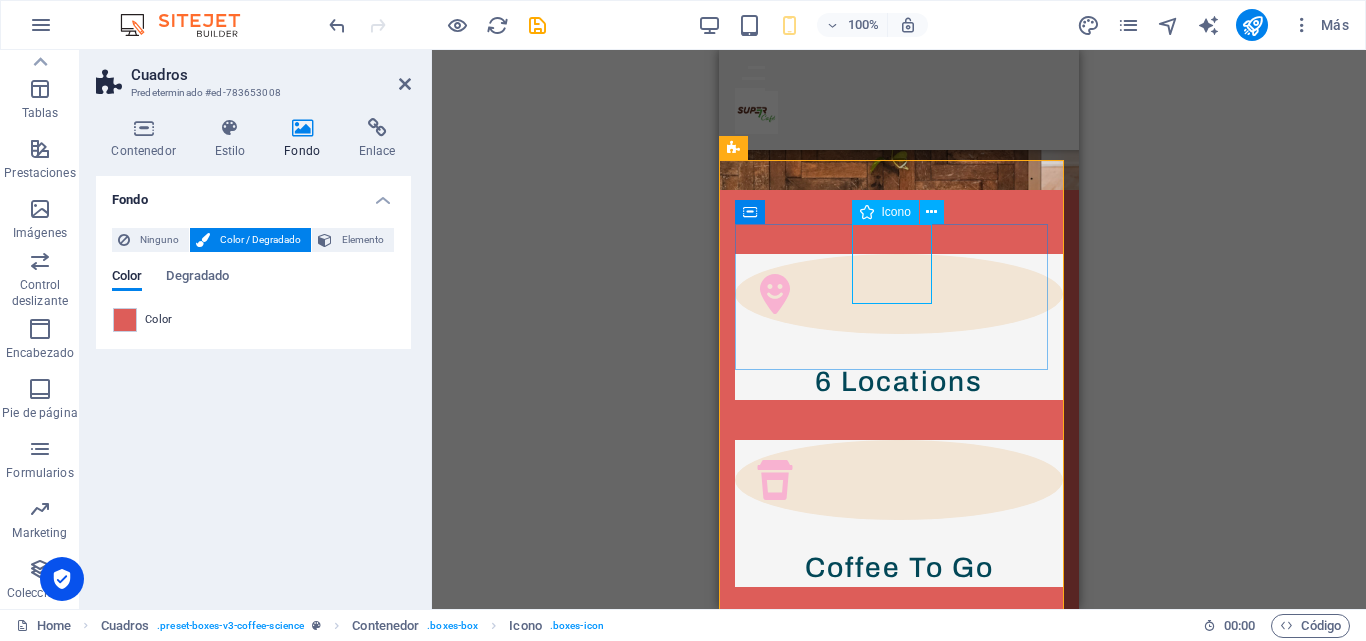 click at bounding box center [899, 294] 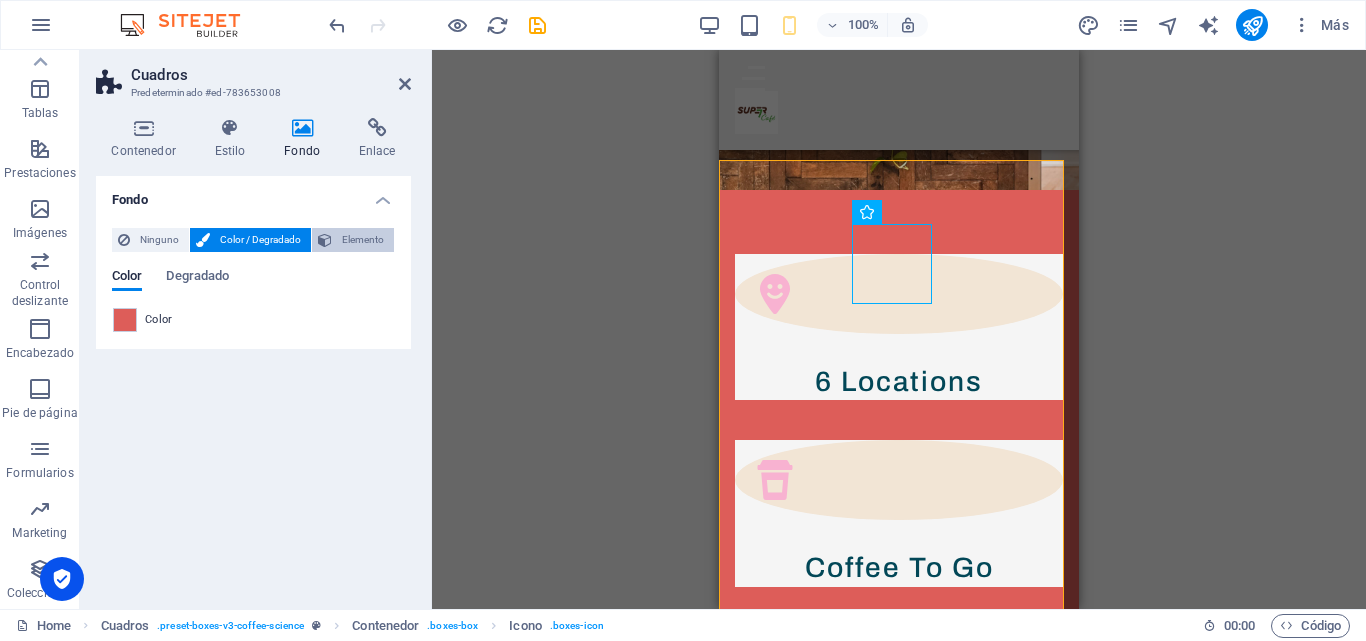 click on "Elemento" at bounding box center (363, 240) 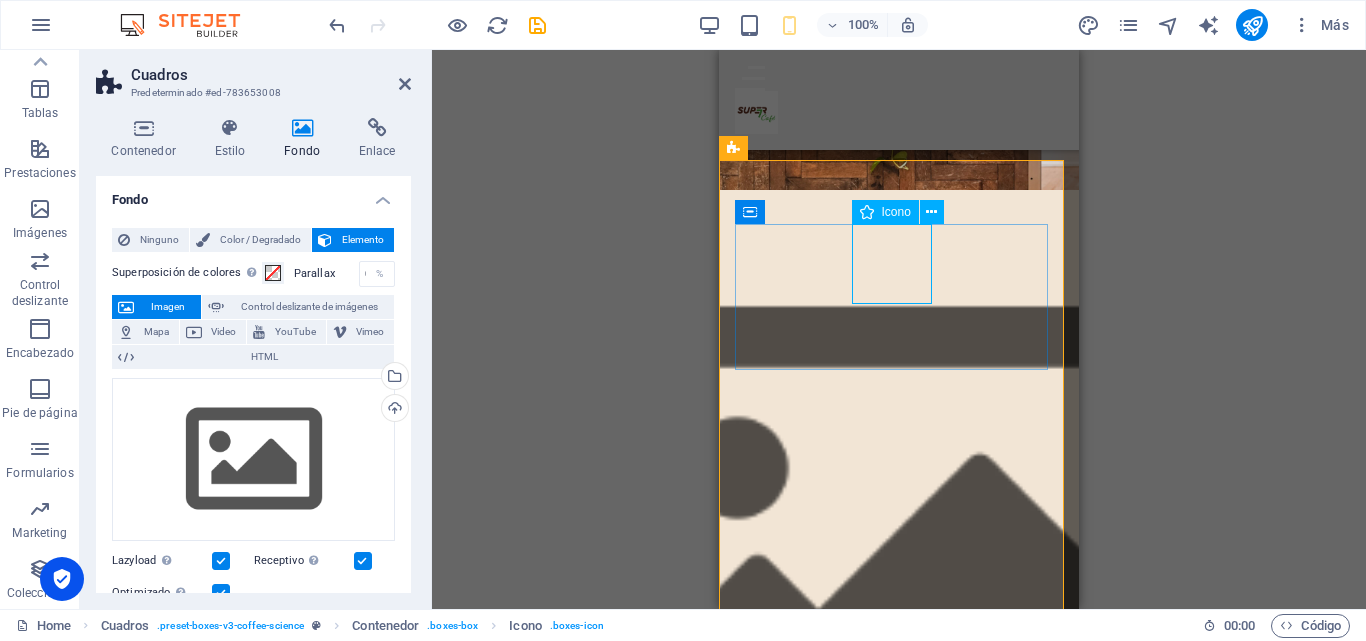 click at bounding box center [899, 1021] 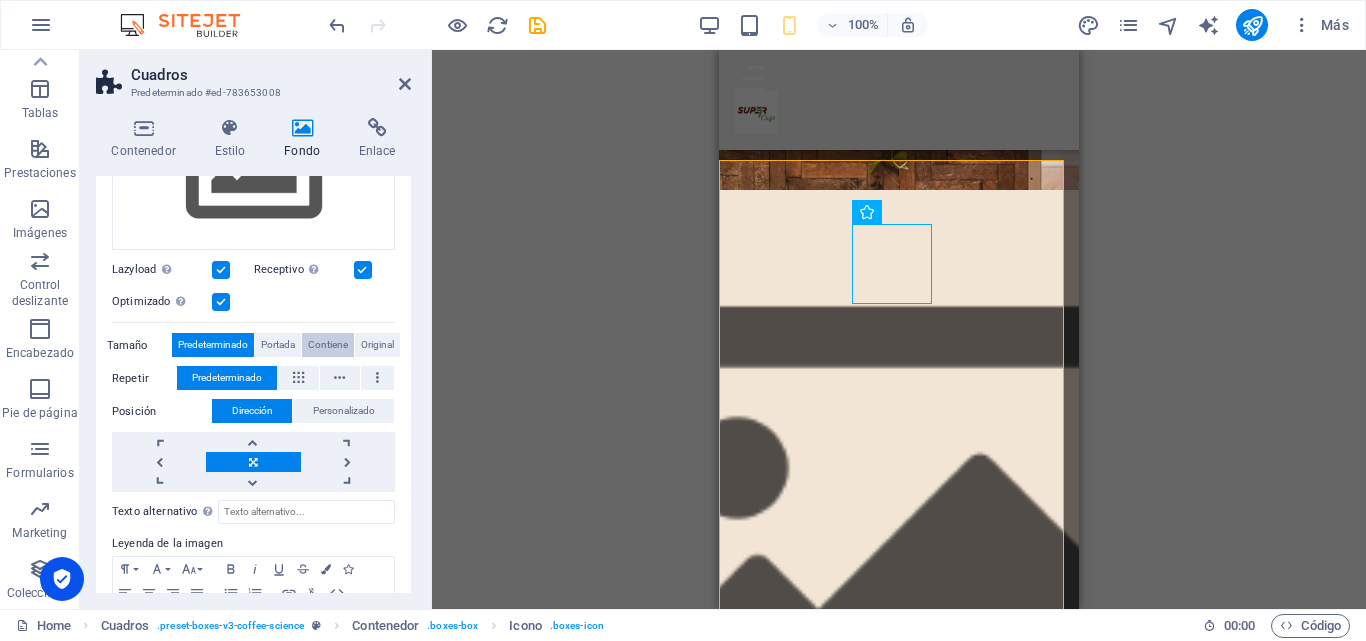 scroll, scrollTop: 380, scrollLeft: 0, axis: vertical 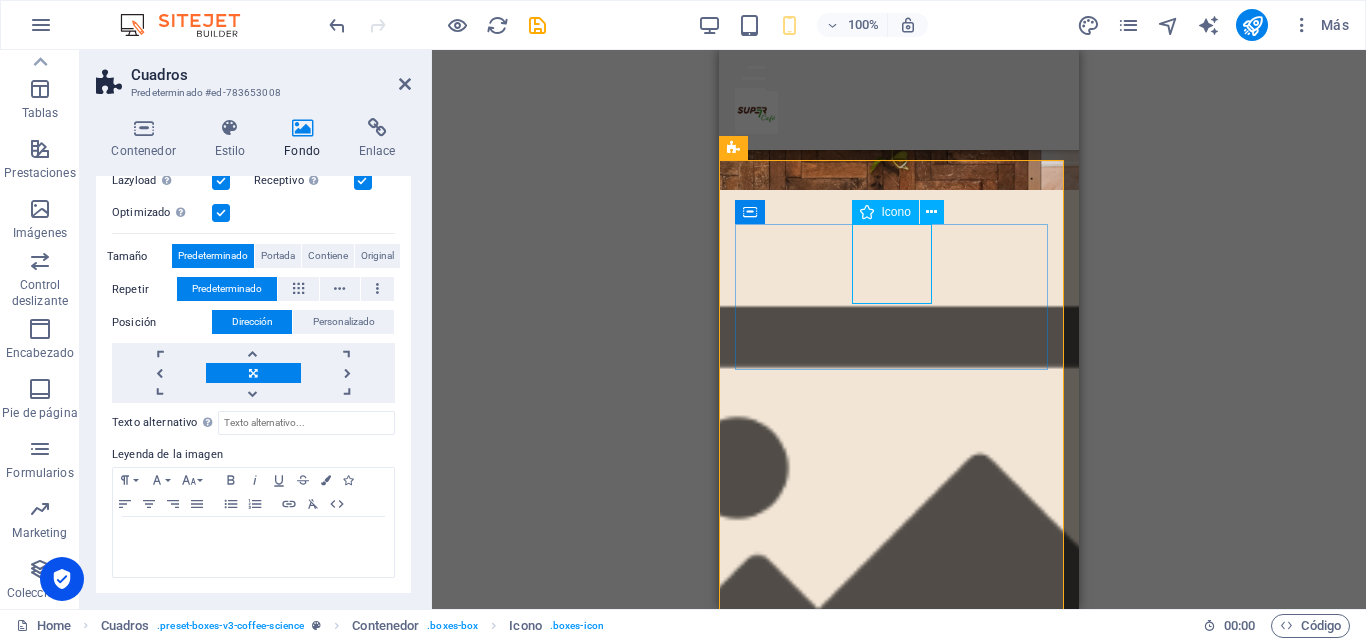 click at bounding box center (899, 1021) 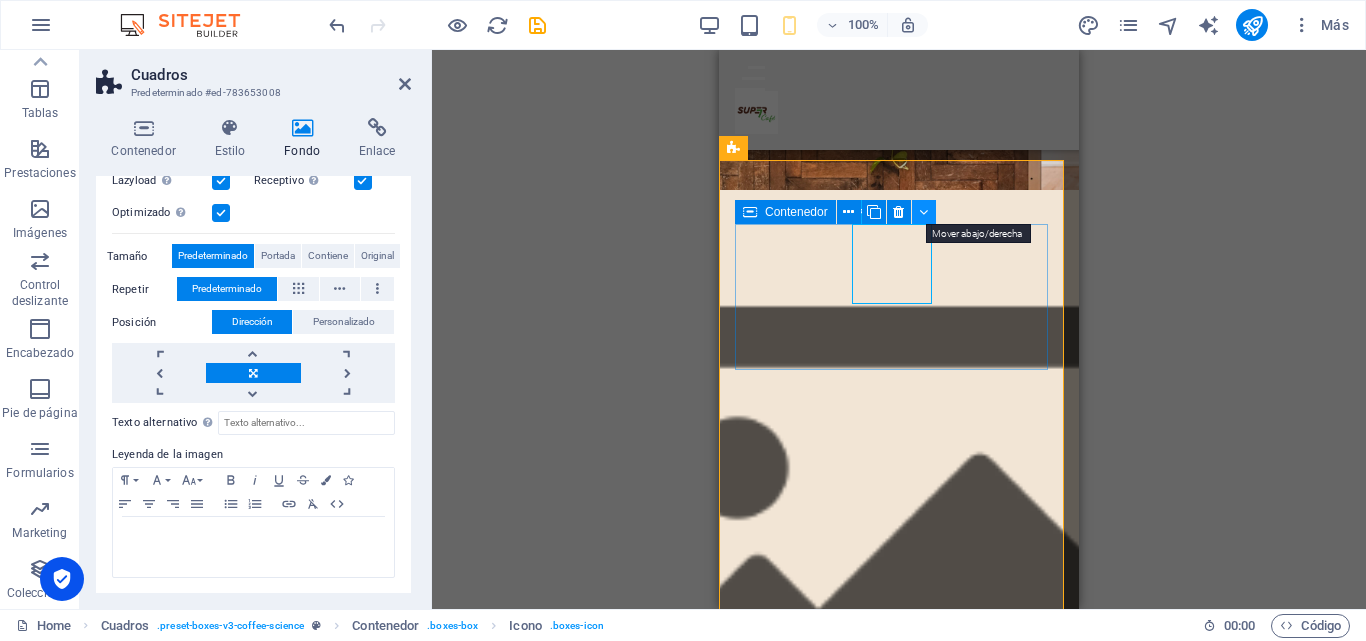 click at bounding box center [923, 212] 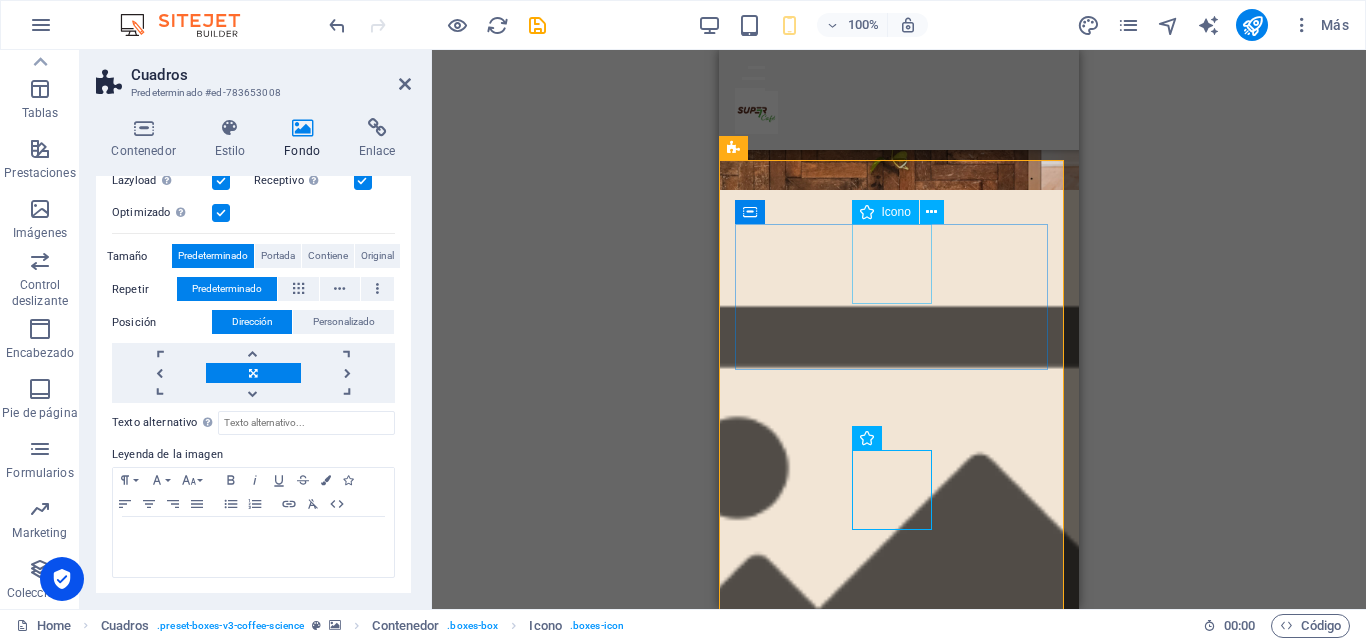 click at bounding box center (899, 1021) 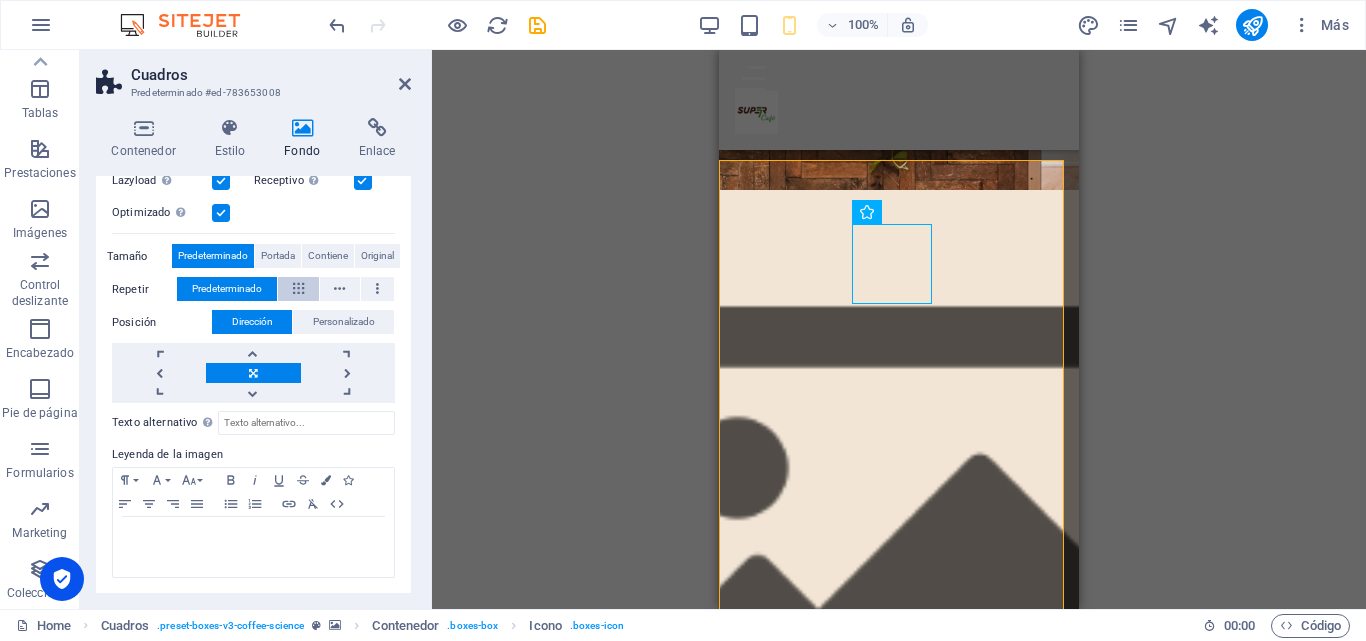 scroll, scrollTop: 147, scrollLeft: 0, axis: vertical 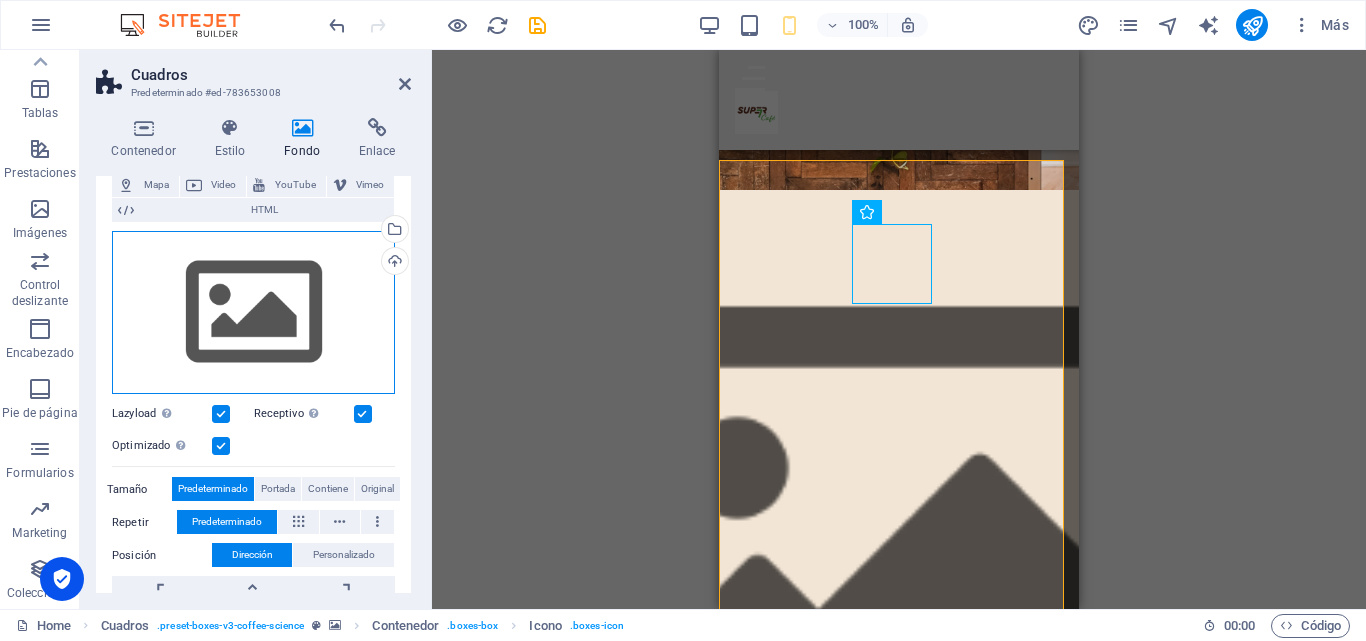 click on "Arrastra archivos aquí, haz clic para escoger archivos o  selecciona archivos de Archivos o de nuestra galería gratuita de fotos y vídeos" at bounding box center (253, 313) 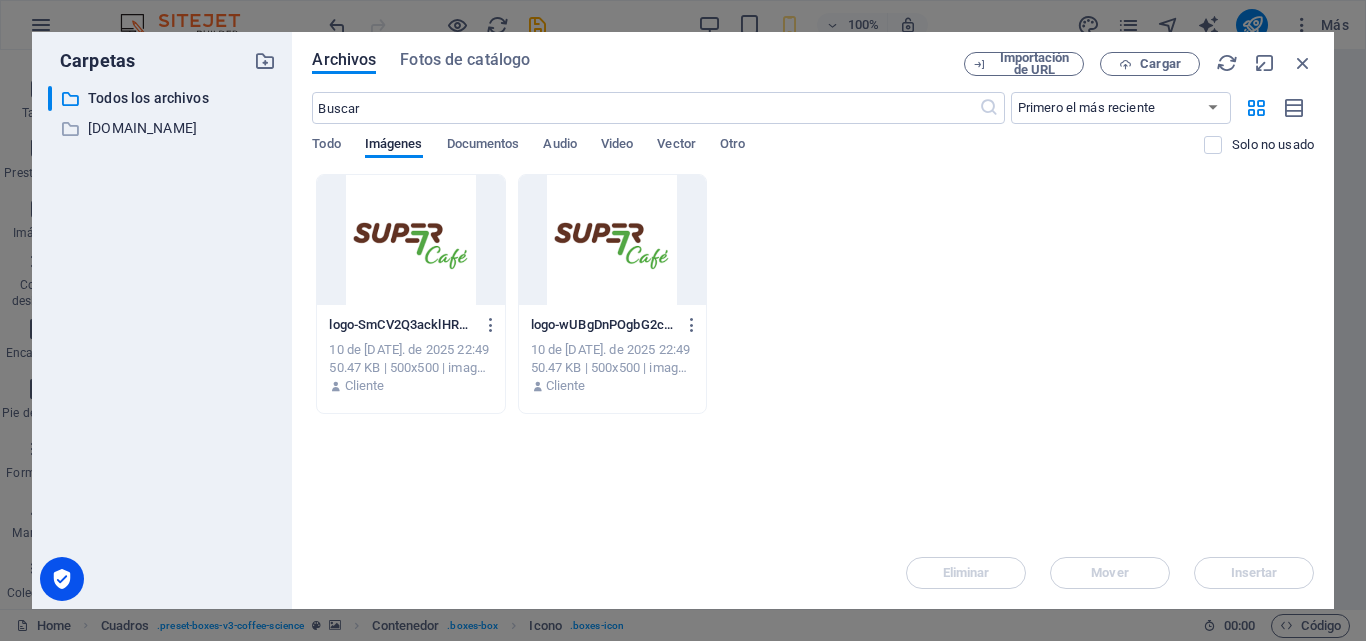 click at bounding box center [612, 240] 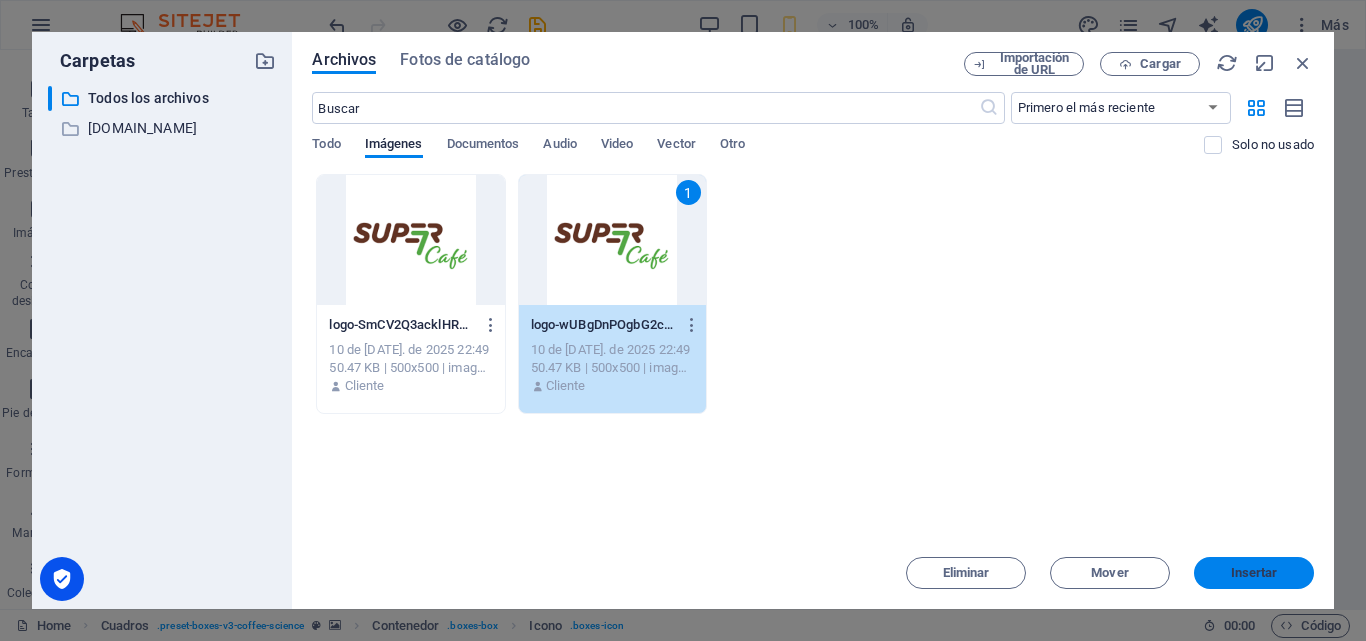click on "Insertar" at bounding box center [1254, 573] 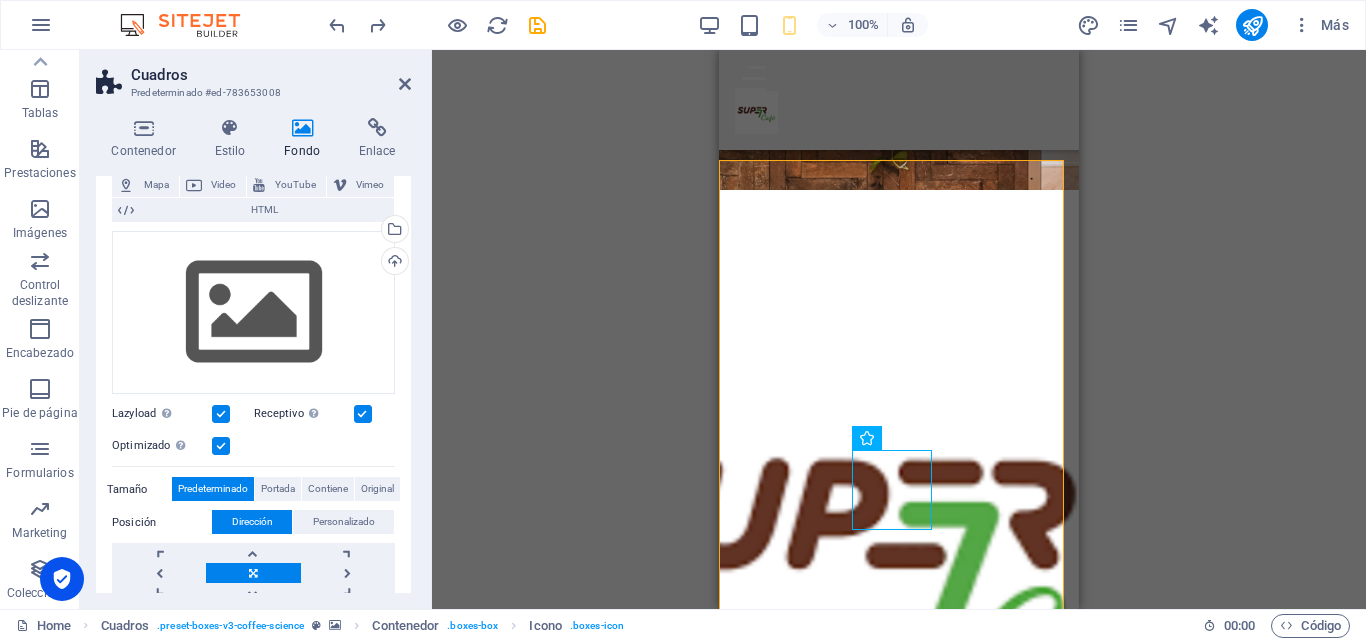 click at bounding box center [899, 553] 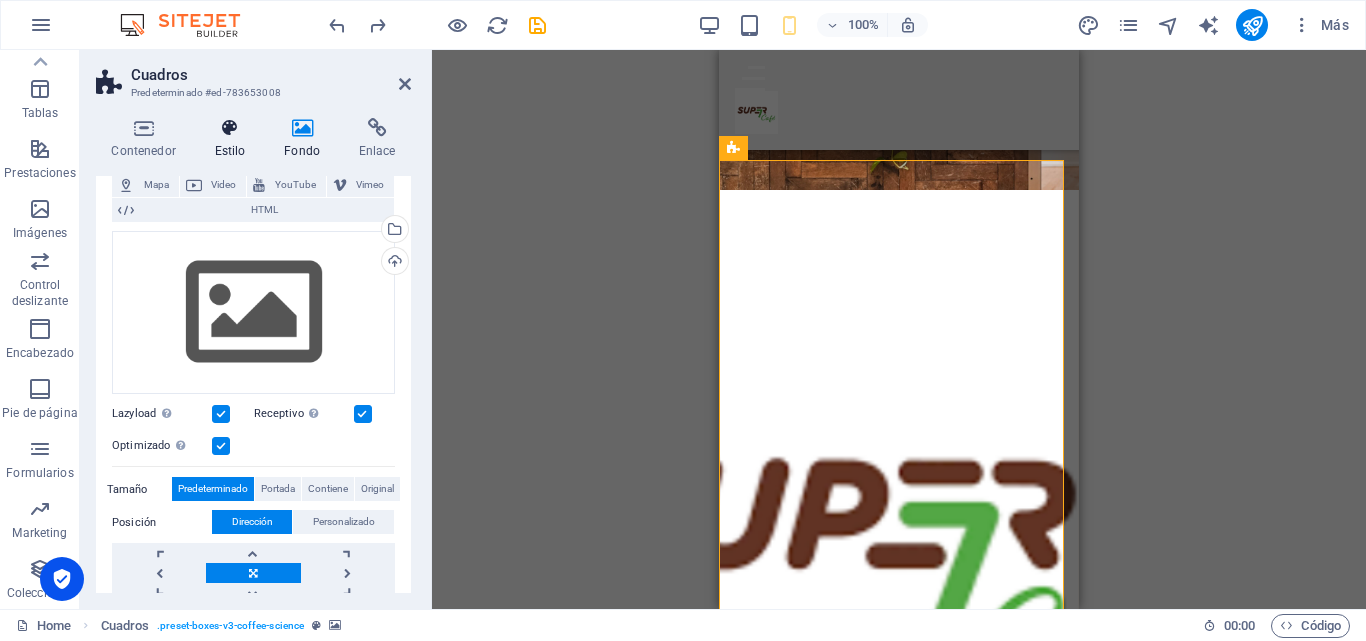 click at bounding box center [230, 128] 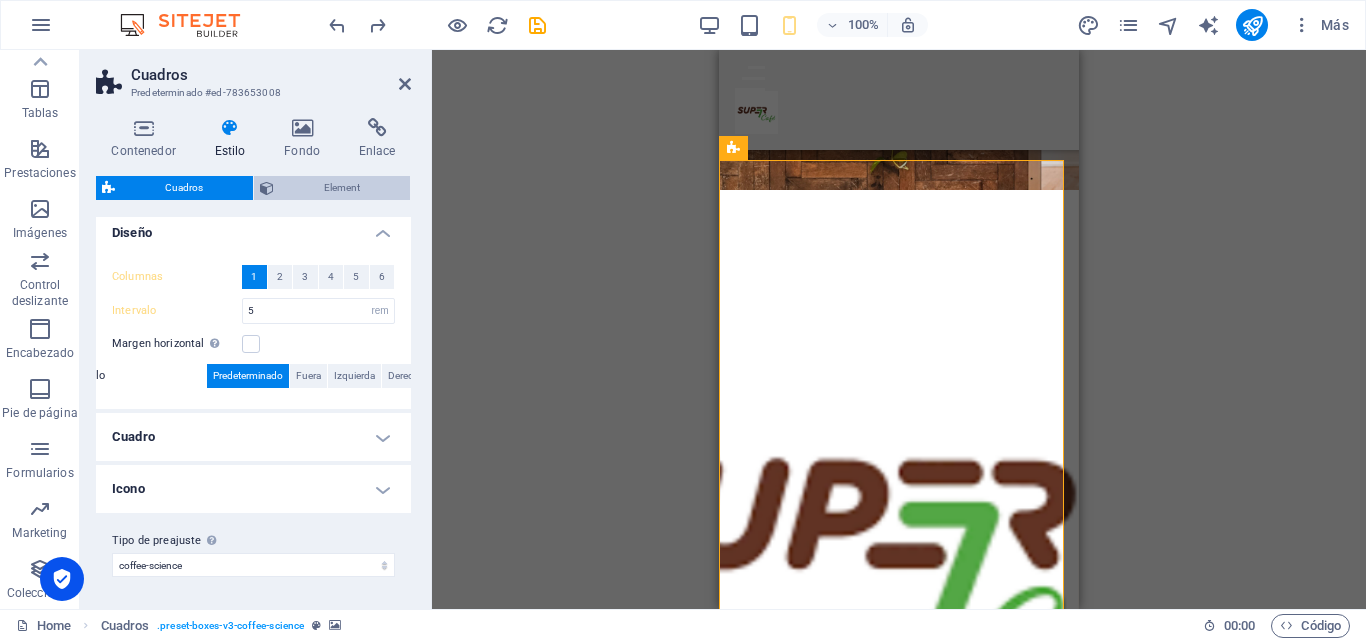 click on "Element" at bounding box center (342, 188) 